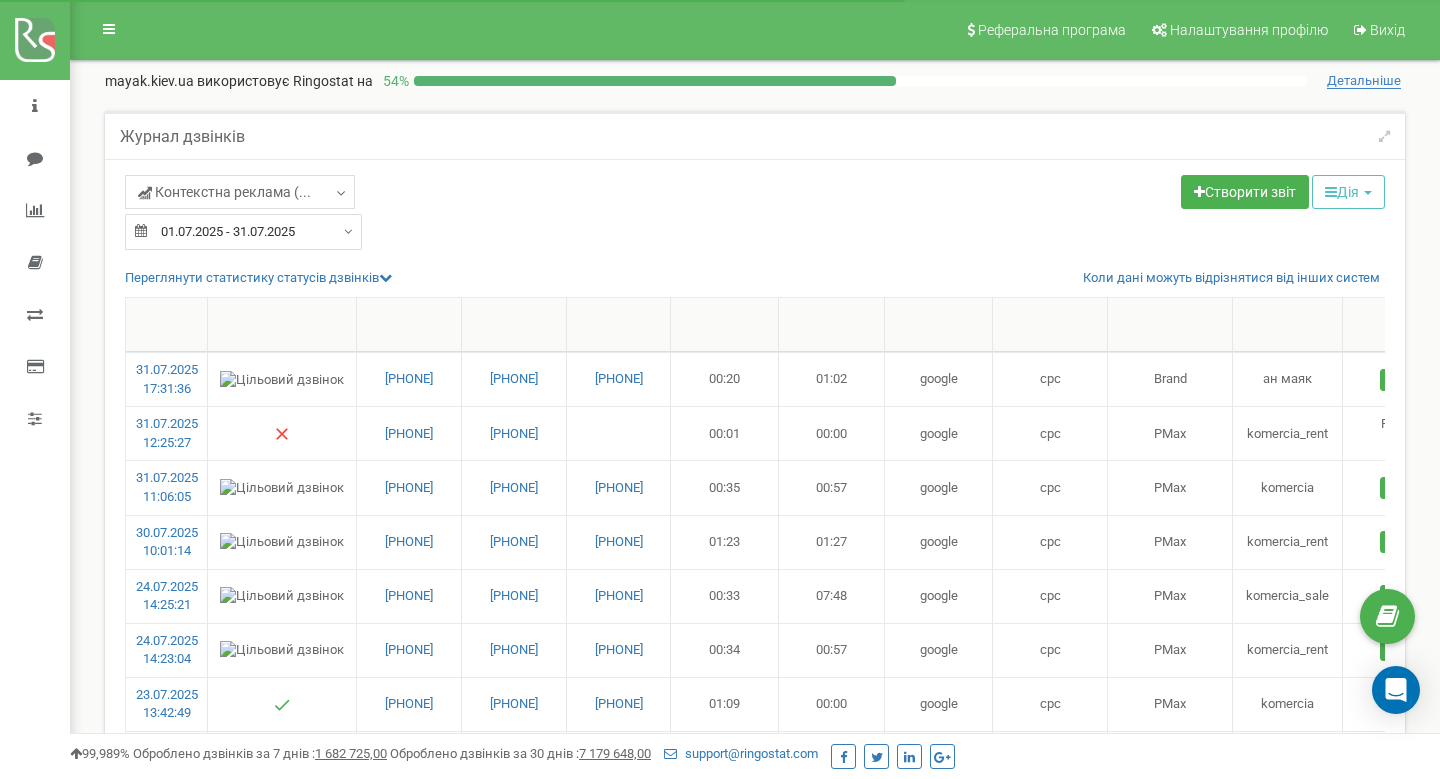 select on "100" 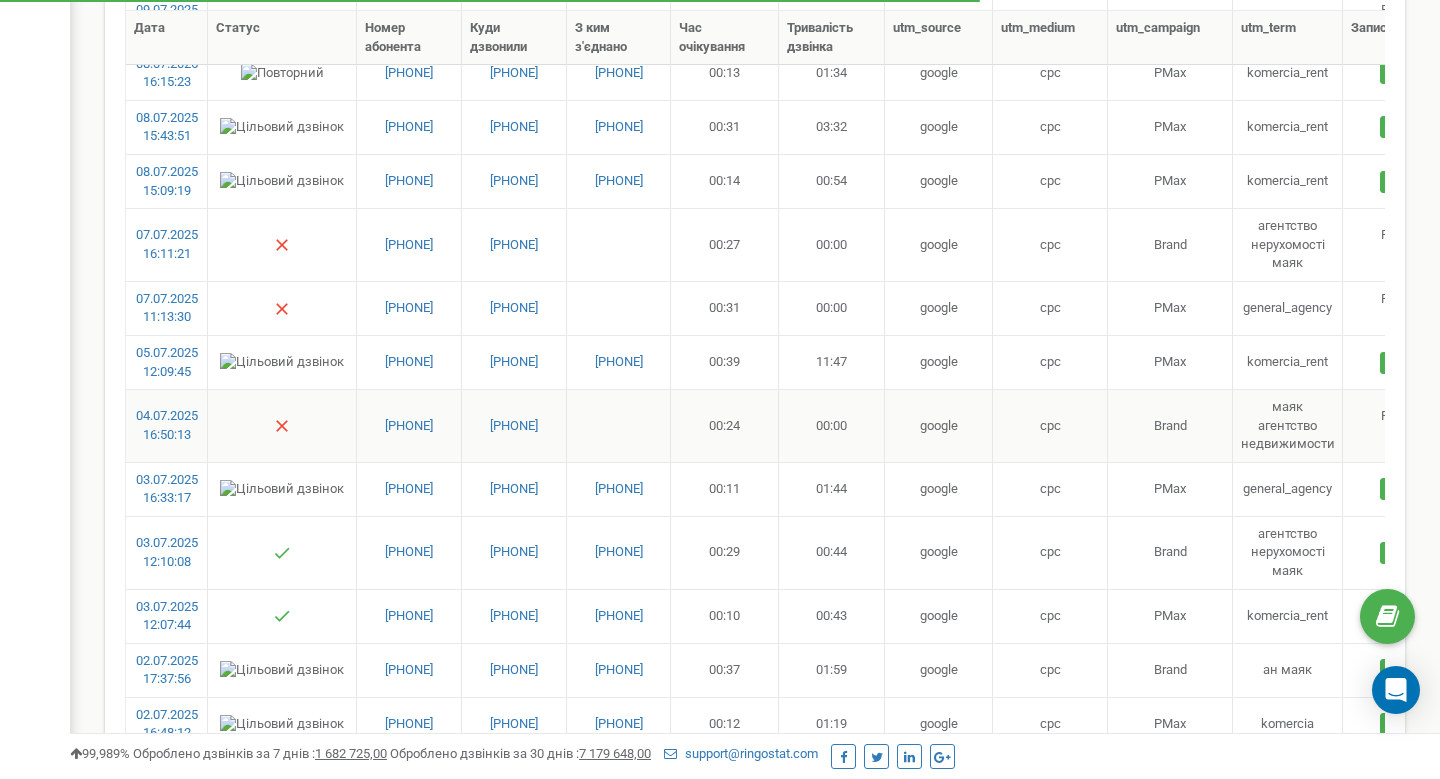 scroll, scrollTop: 1437, scrollLeft: 0, axis: vertical 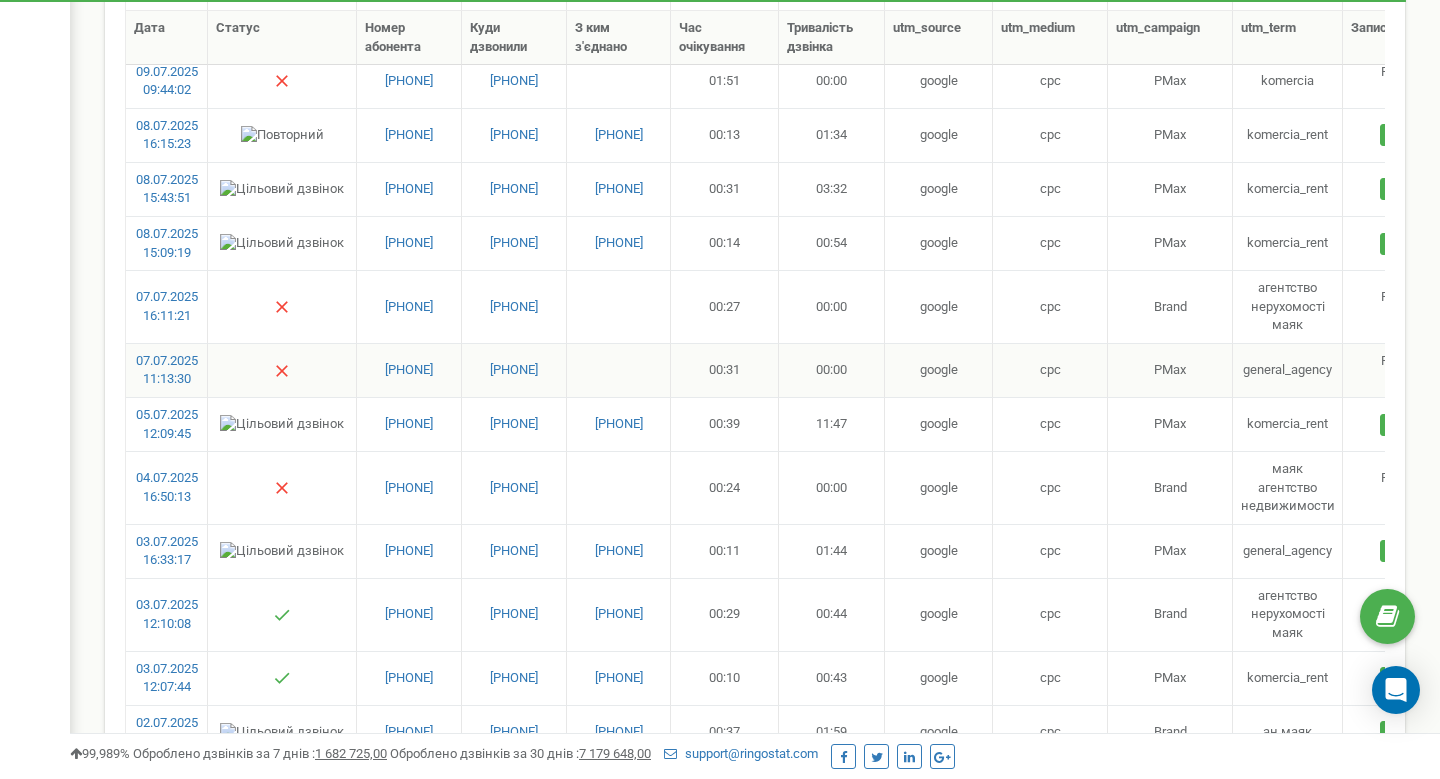 drag, startPoint x: 452, startPoint y: 385, endPoint x: 353, endPoint y: 366, distance: 100.80675 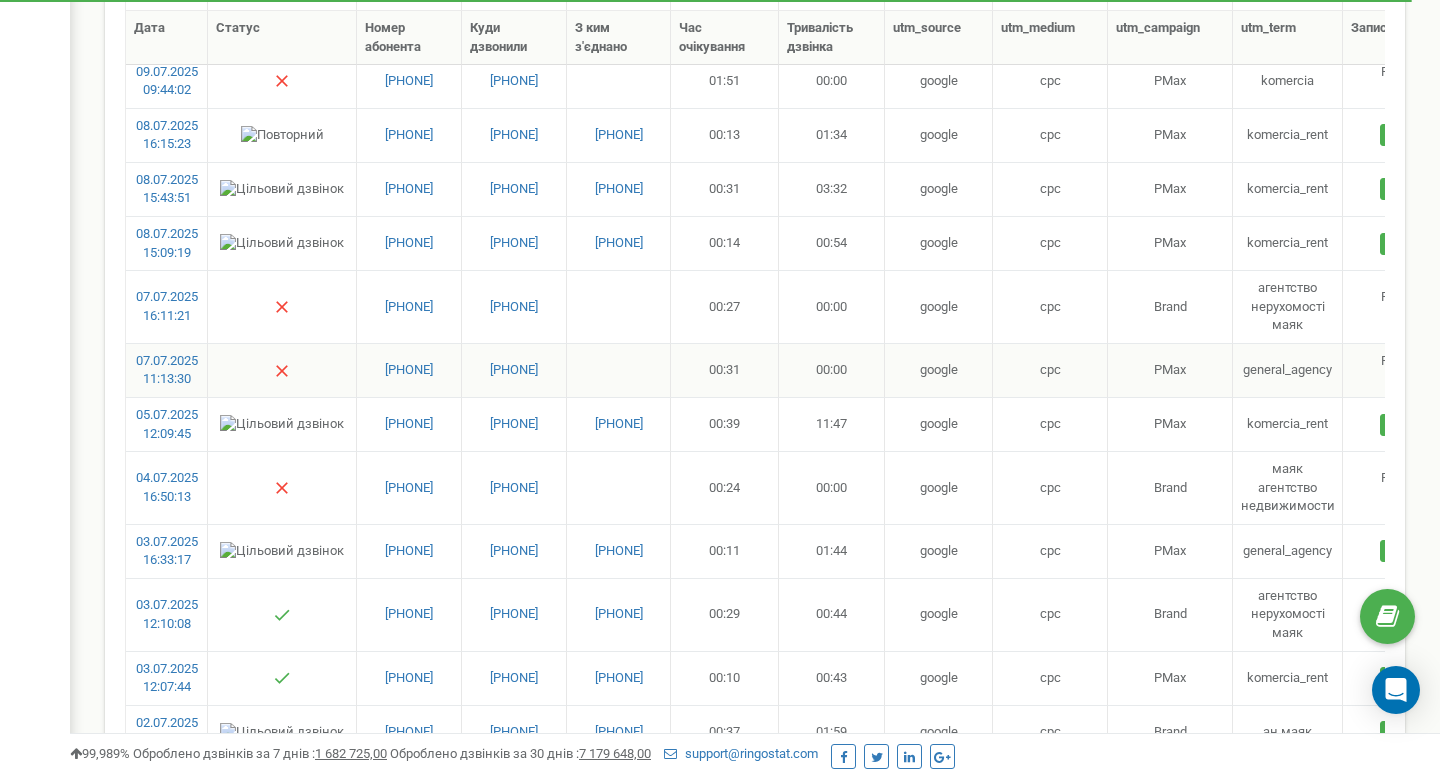 copy on "[PHONE]" 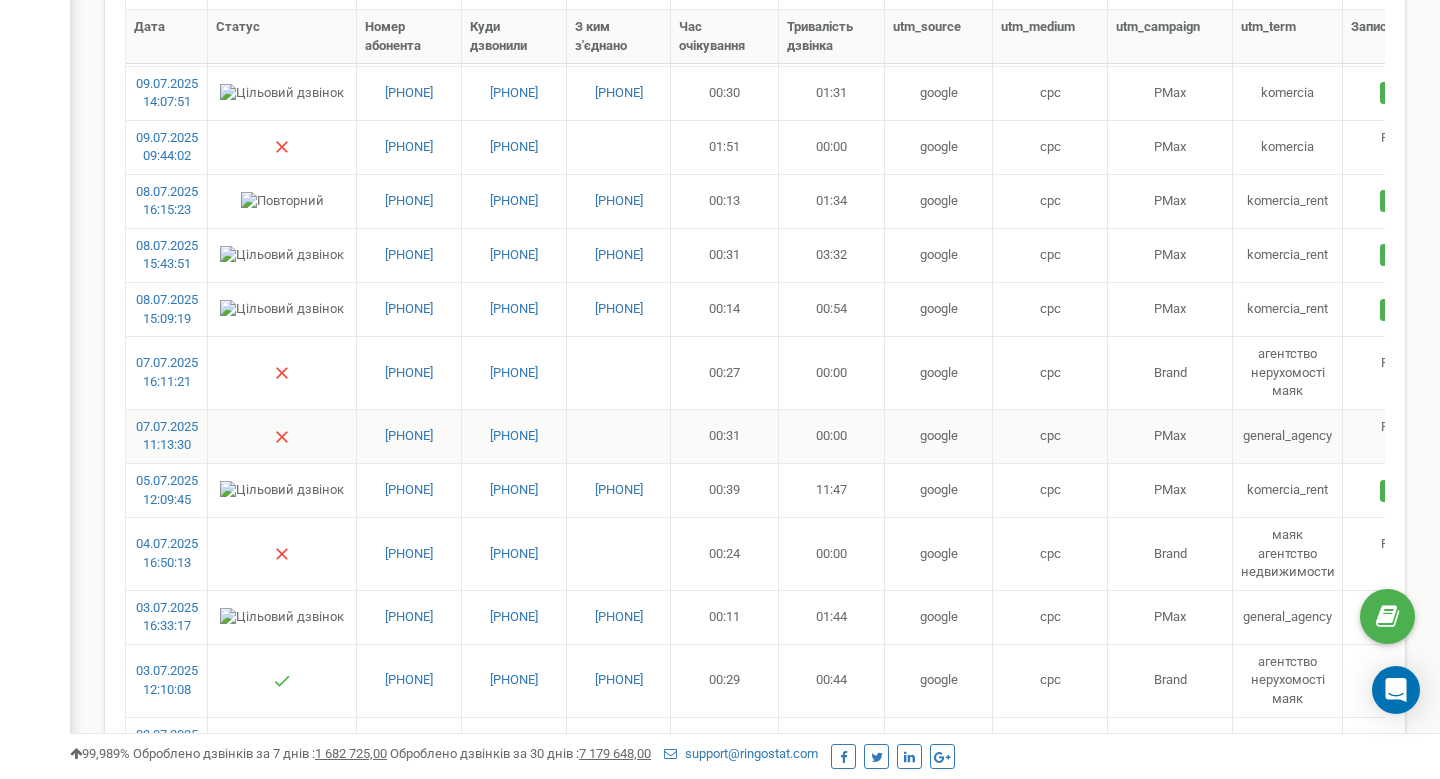 scroll, scrollTop: 1314, scrollLeft: 0, axis: vertical 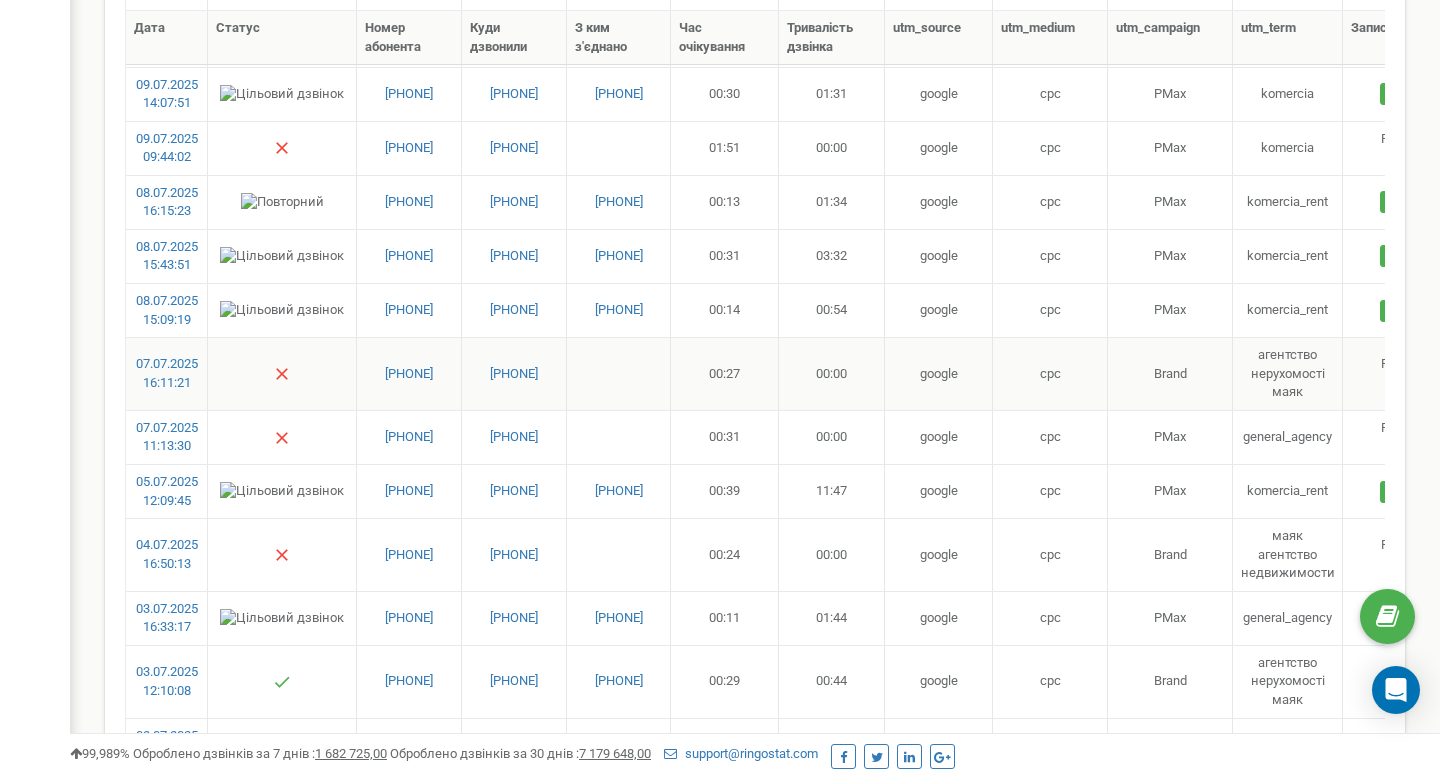 drag, startPoint x: 445, startPoint y: 391, endPoint x: 353, endPoint y: 357, distance: 98.0816 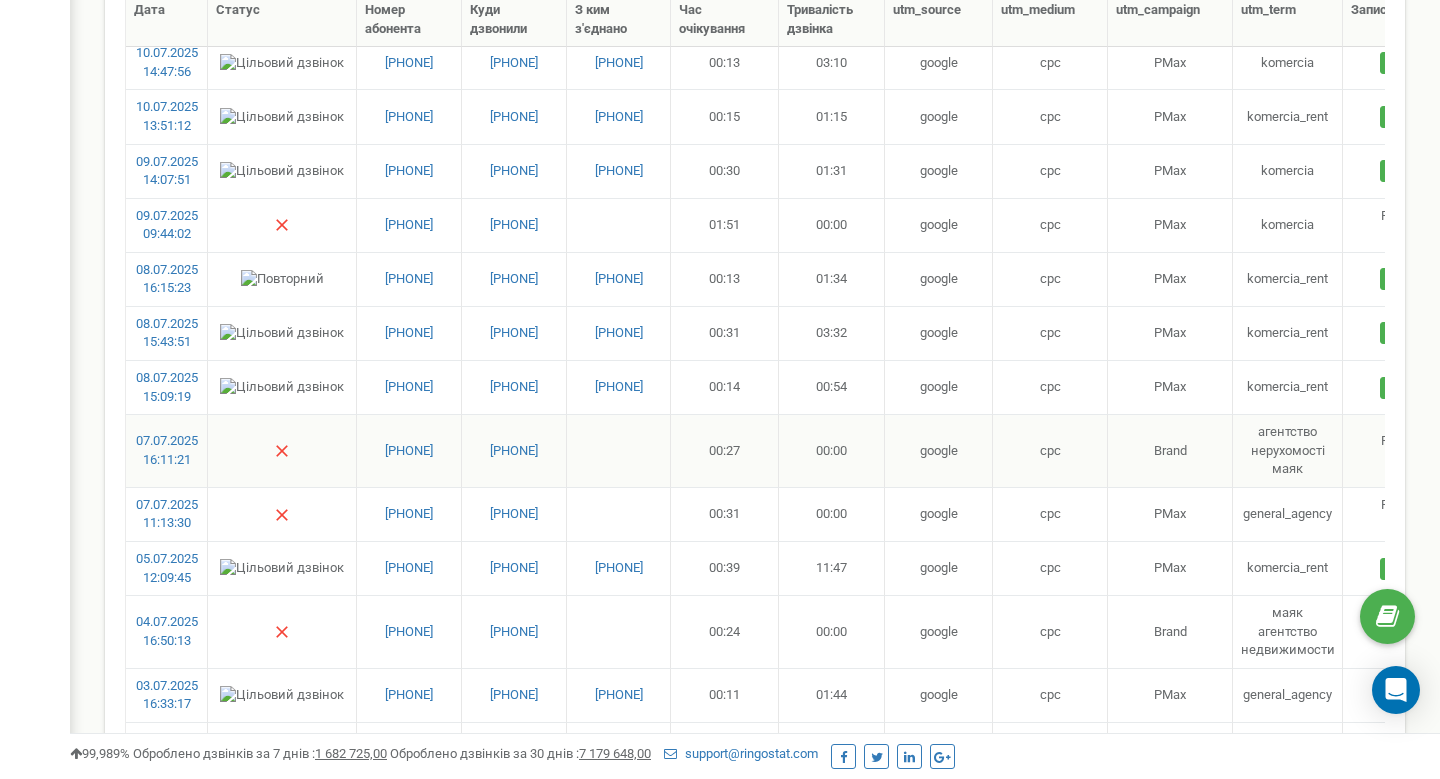 scroll, scrollTop: 1215, scrollLeft: 0, axis: vertical 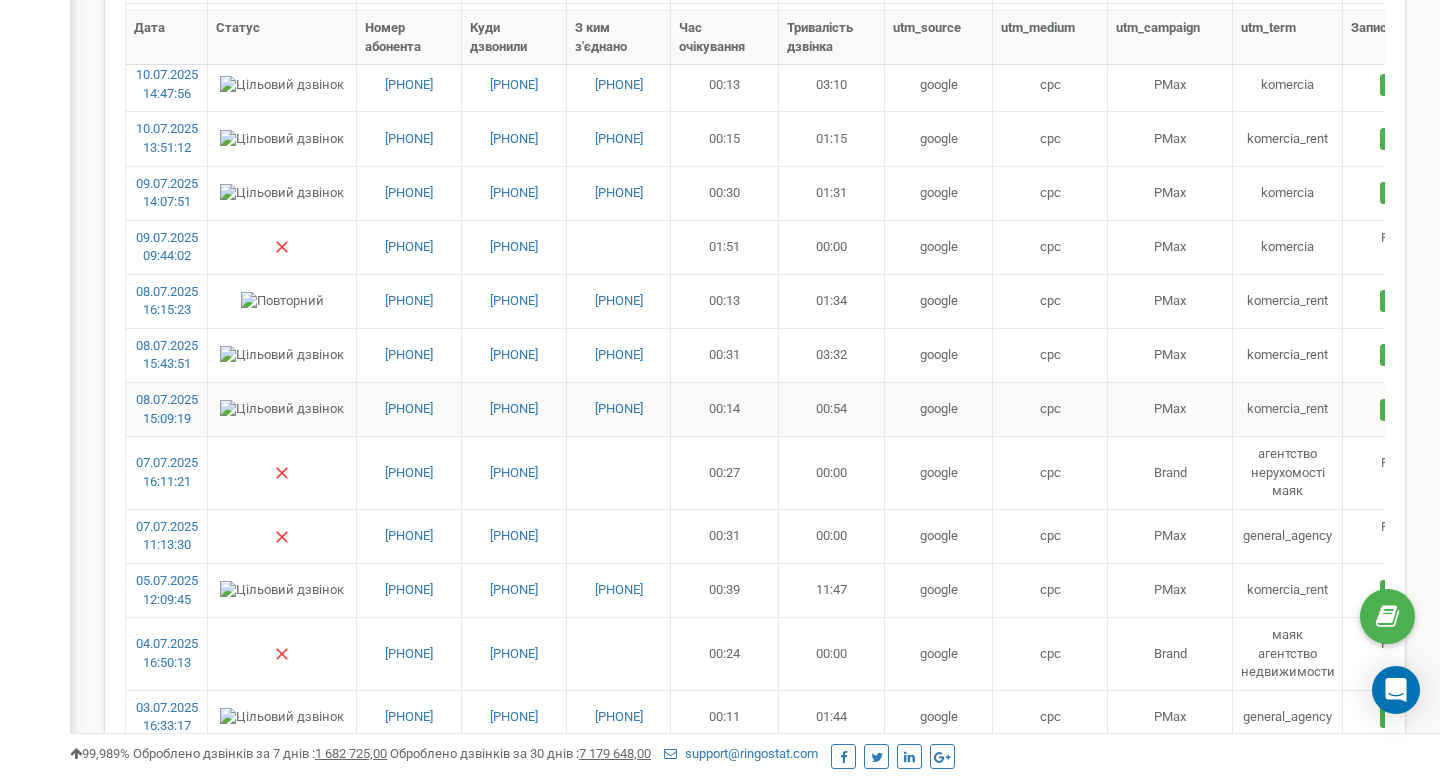 drag, startPoint x: 454, startPoint y: 421, endPoint x: 364, endPoint y: 403, distance: 91.78235 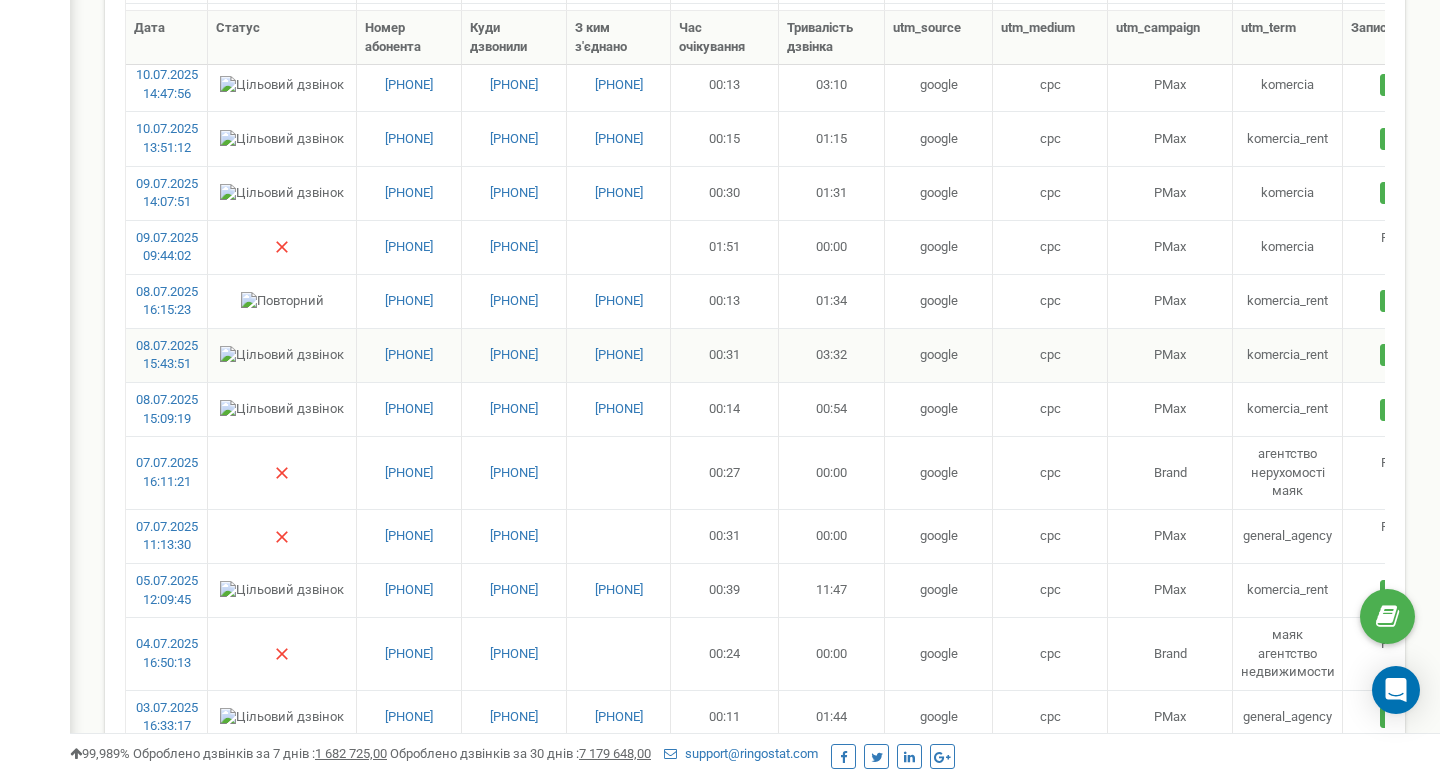 drag, startPoint x: 451, startPoint y: 370, endPoint x: 352, endPoint y: 350, distance: 101 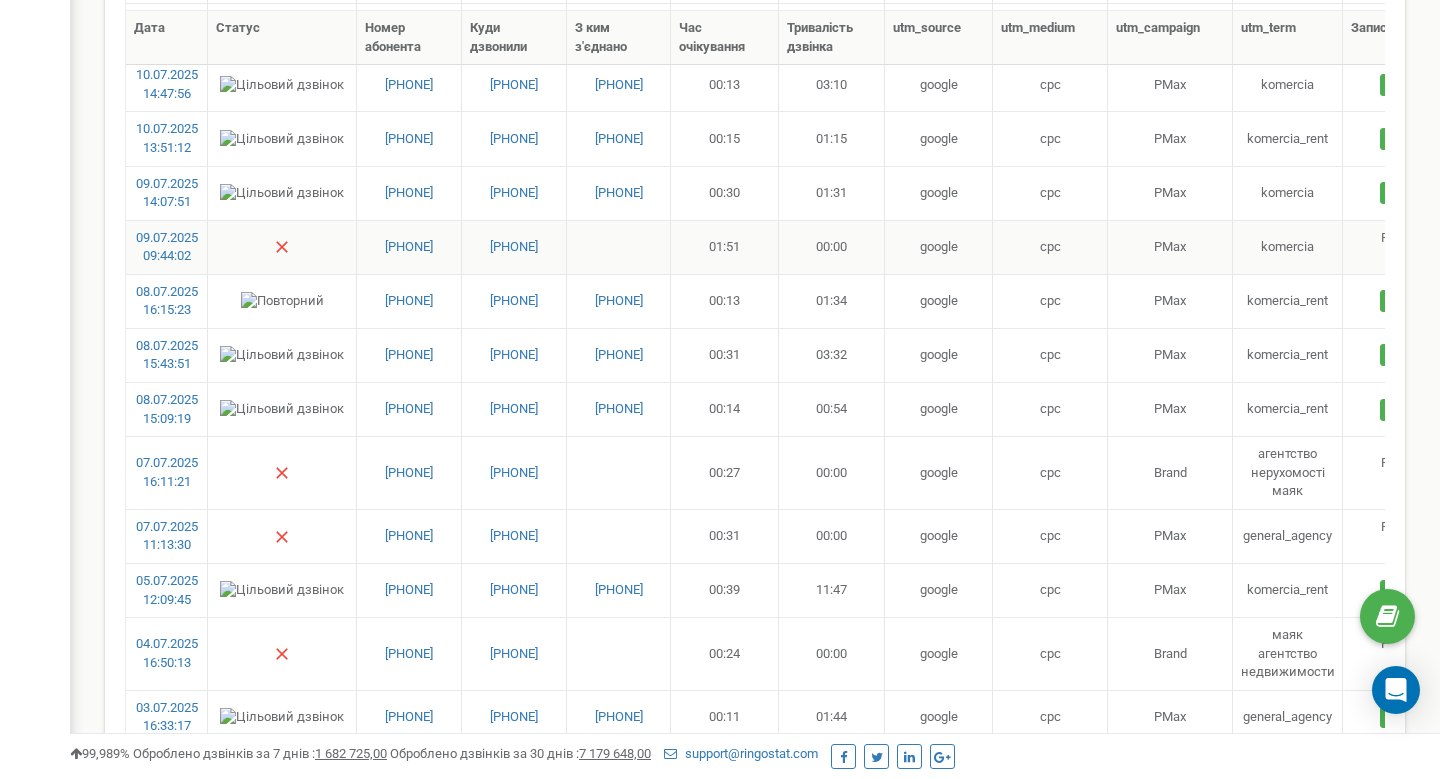 drag, startPoint x: 454, startPoint y: 260, endPoint x: 348, endPoint y: 236, distance: 108.68302 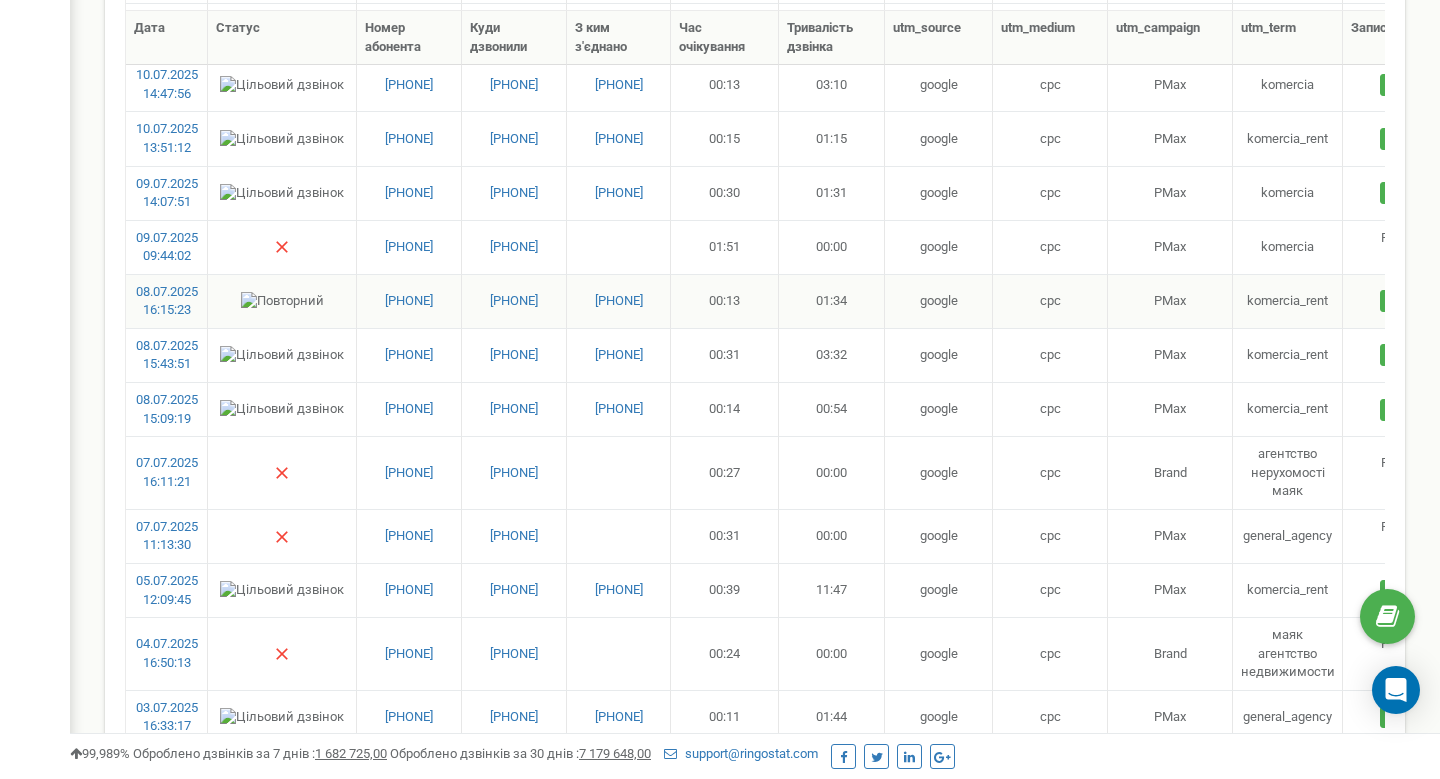 click on "[PHONE]" at bounding box center [409, 301] 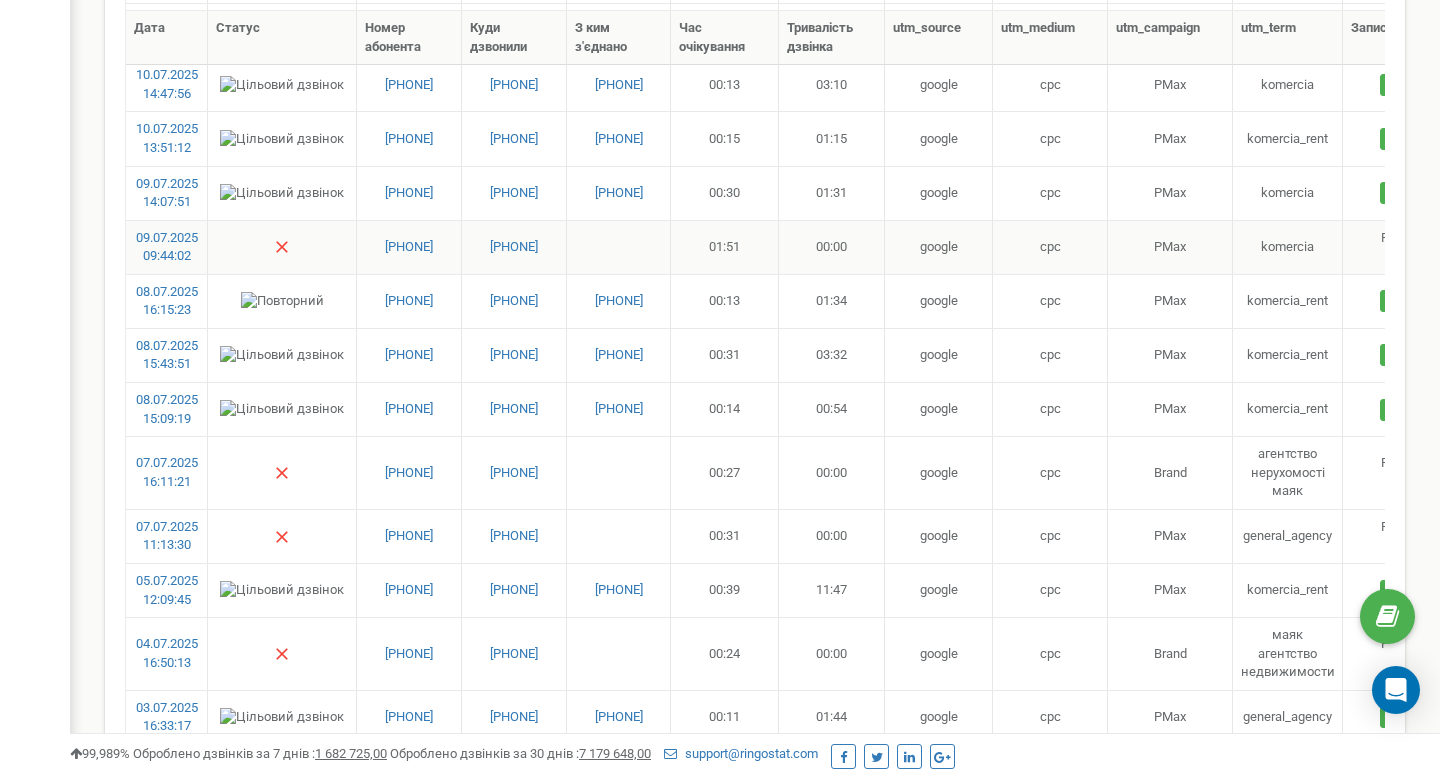 drag, startPoint x: 452, startPoint y: 260, endPoint x: 362, endPoint y: 253, distance: 90.27181 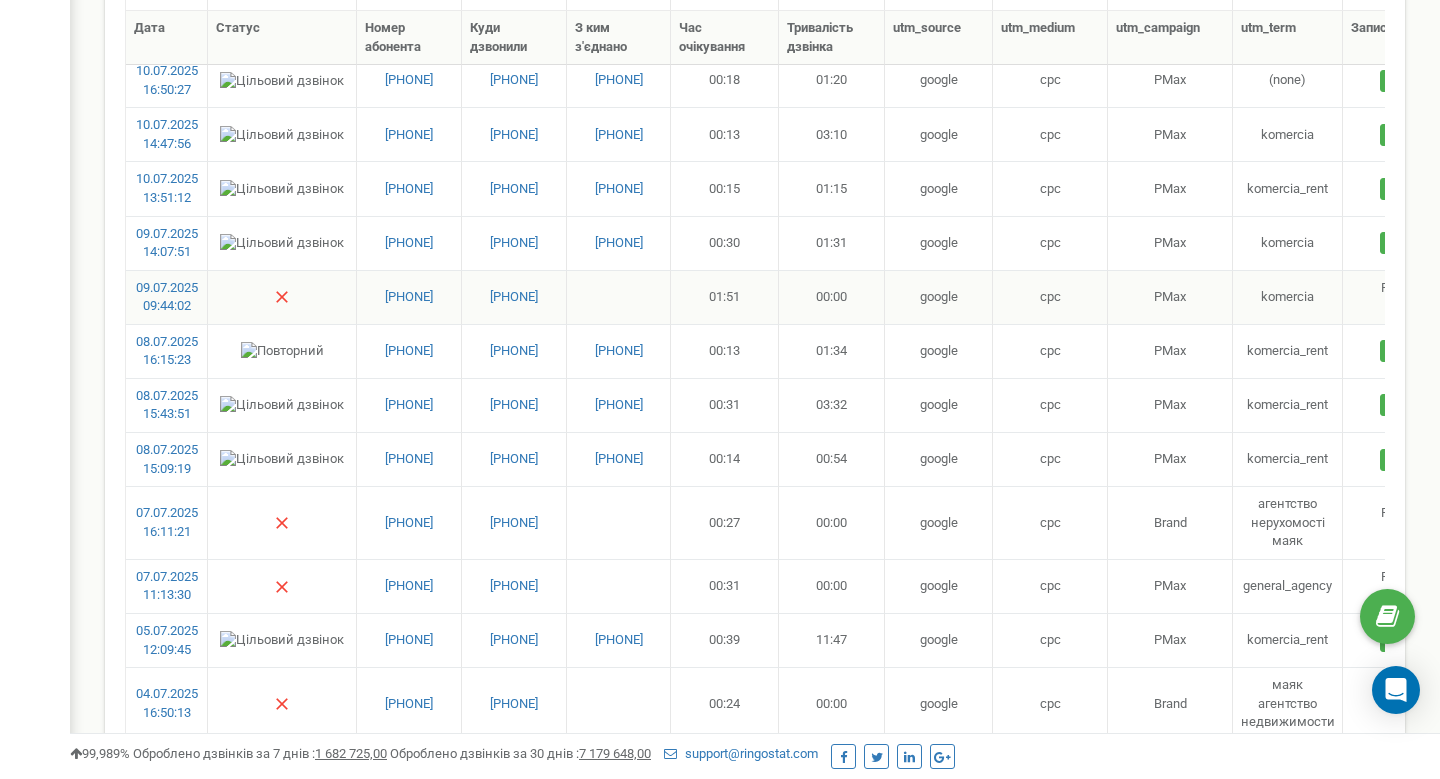 scroll, scrollTop: 1160, scrollLeft: 0, axis: vertical 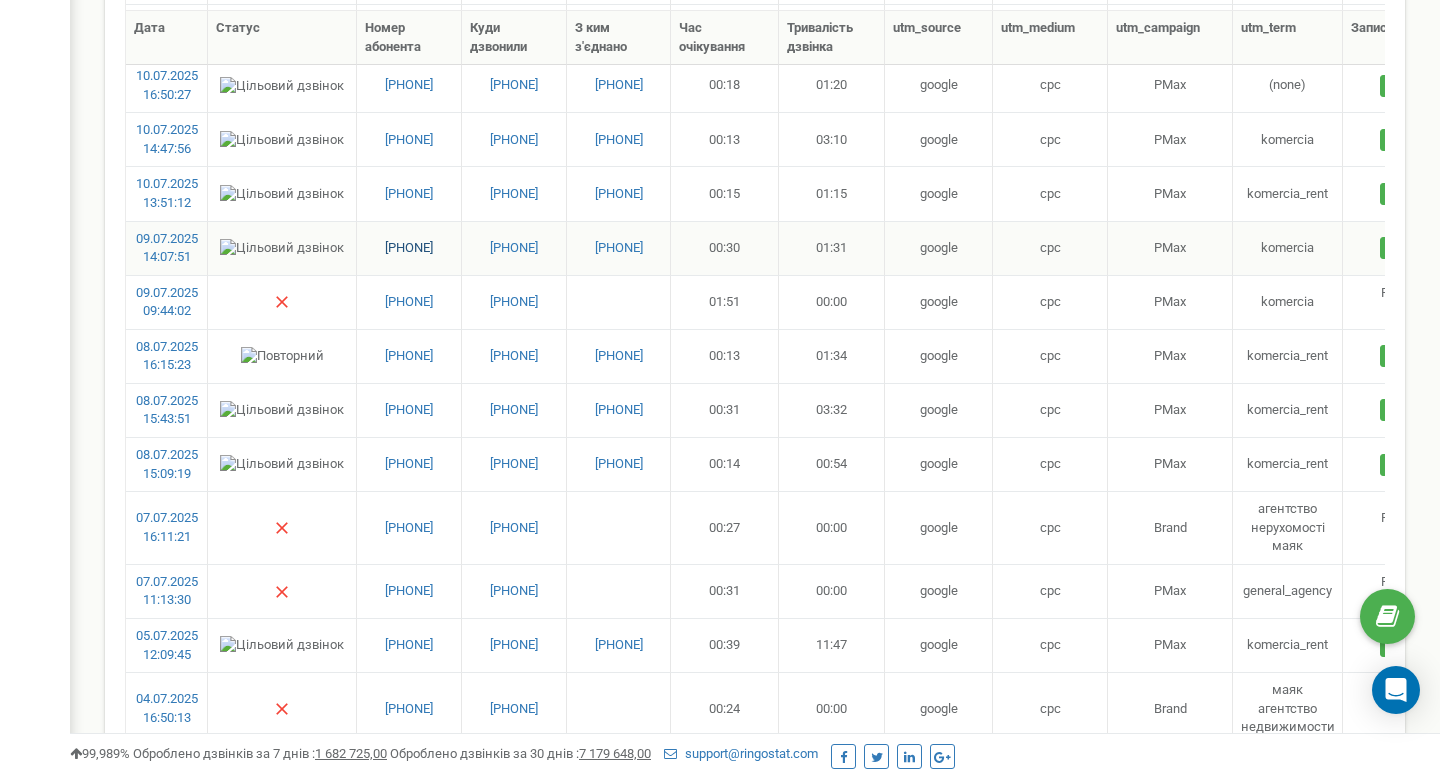 drag, startPoint x: 454, startPoint y: 261, endPoint x: 365, endPoint y: 250, distance: 89.6772 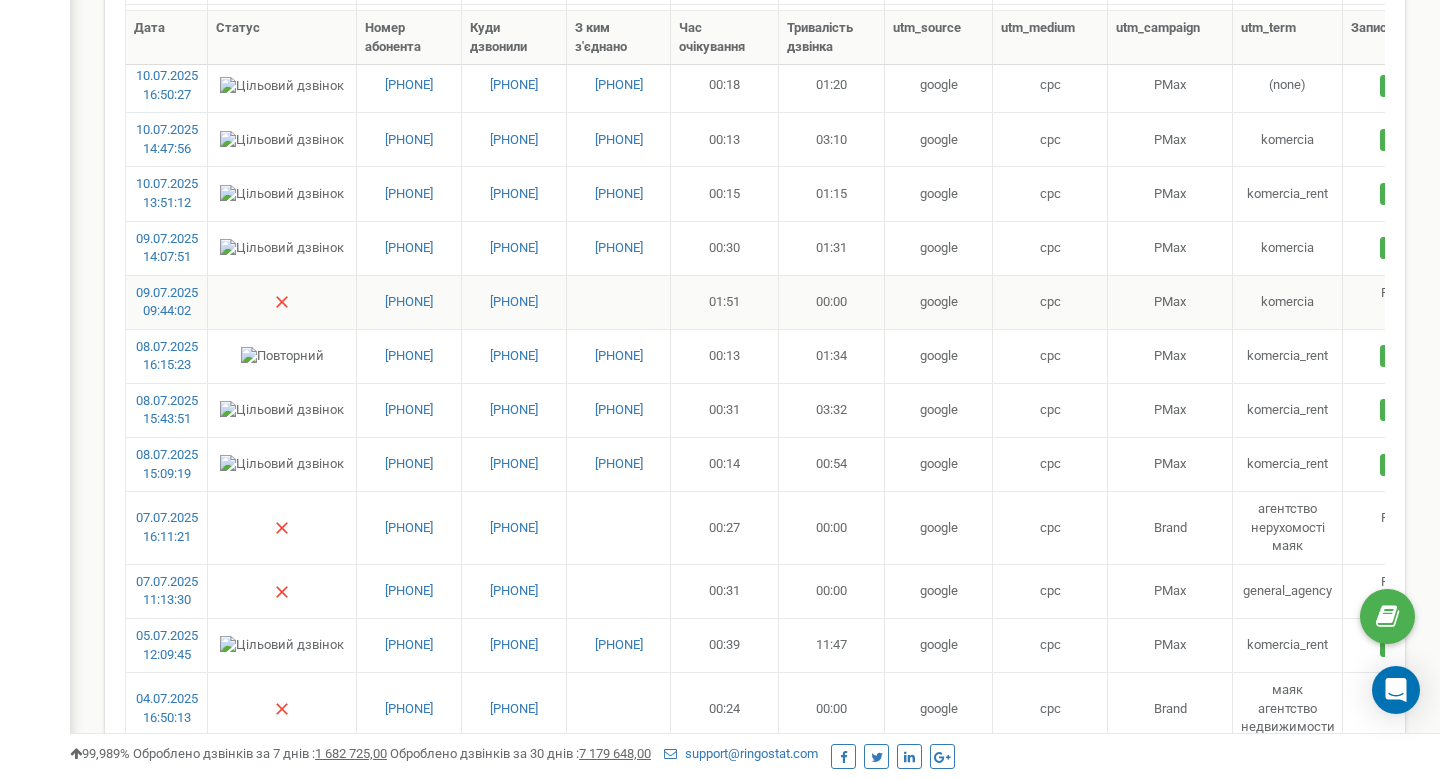 drag, startPoint x: 452, startPoint y: 313, endPoint x: 364, endPoint y: 305, distance: 88.362885 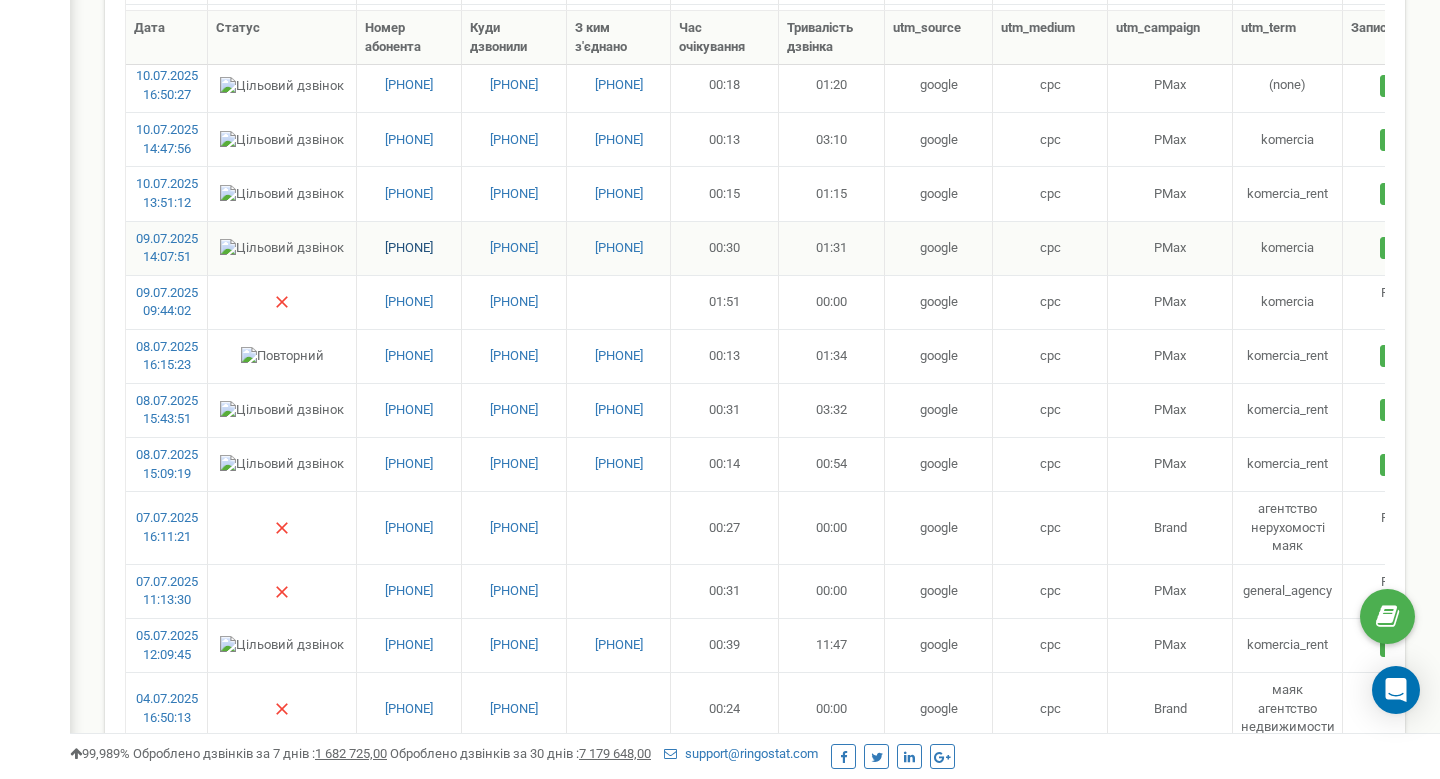 drag, startPoint x: 452, startPoint y: 261, endPoint x: 367, endPoint y: 240, distance: 87.555695 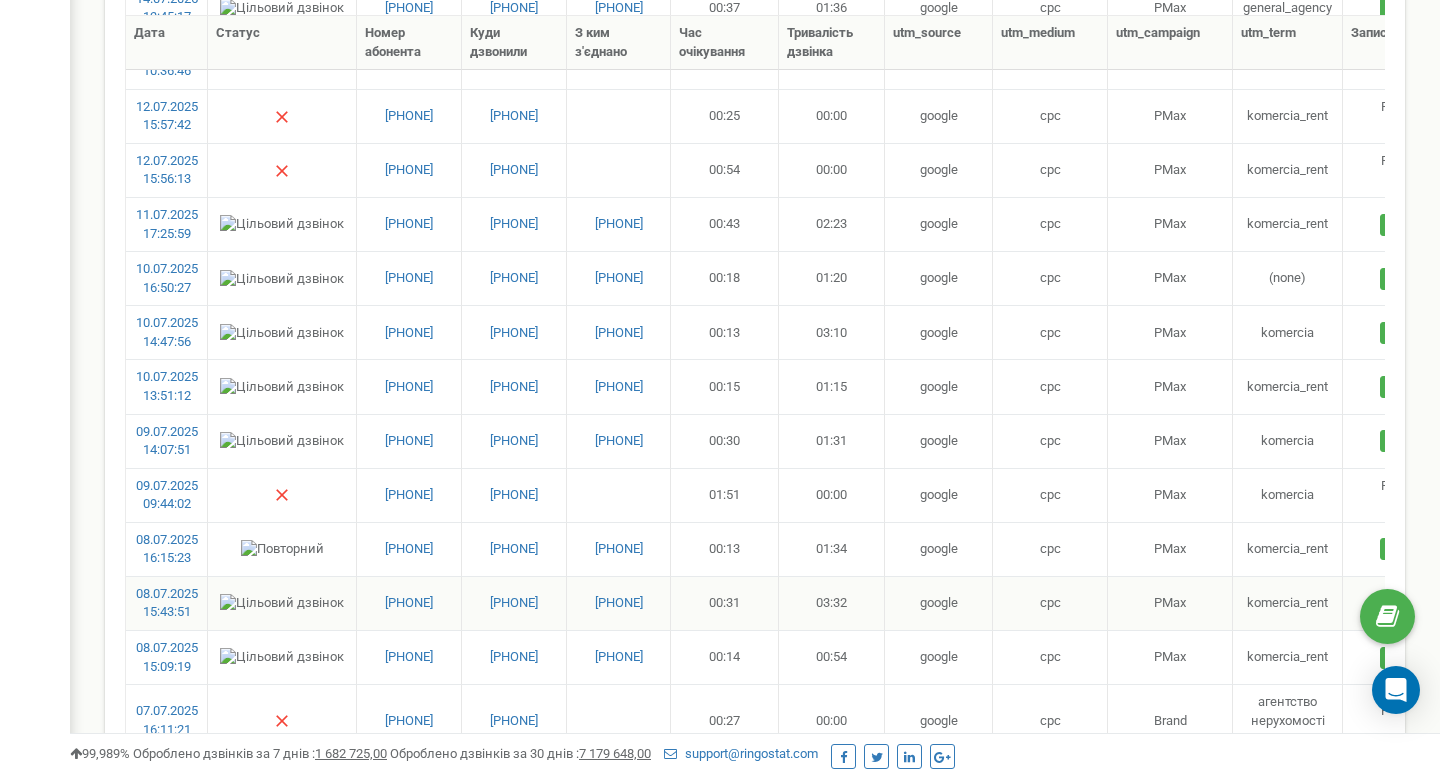 scroll, scrollTop: 961, scrollLeft: 0, axis: vertical 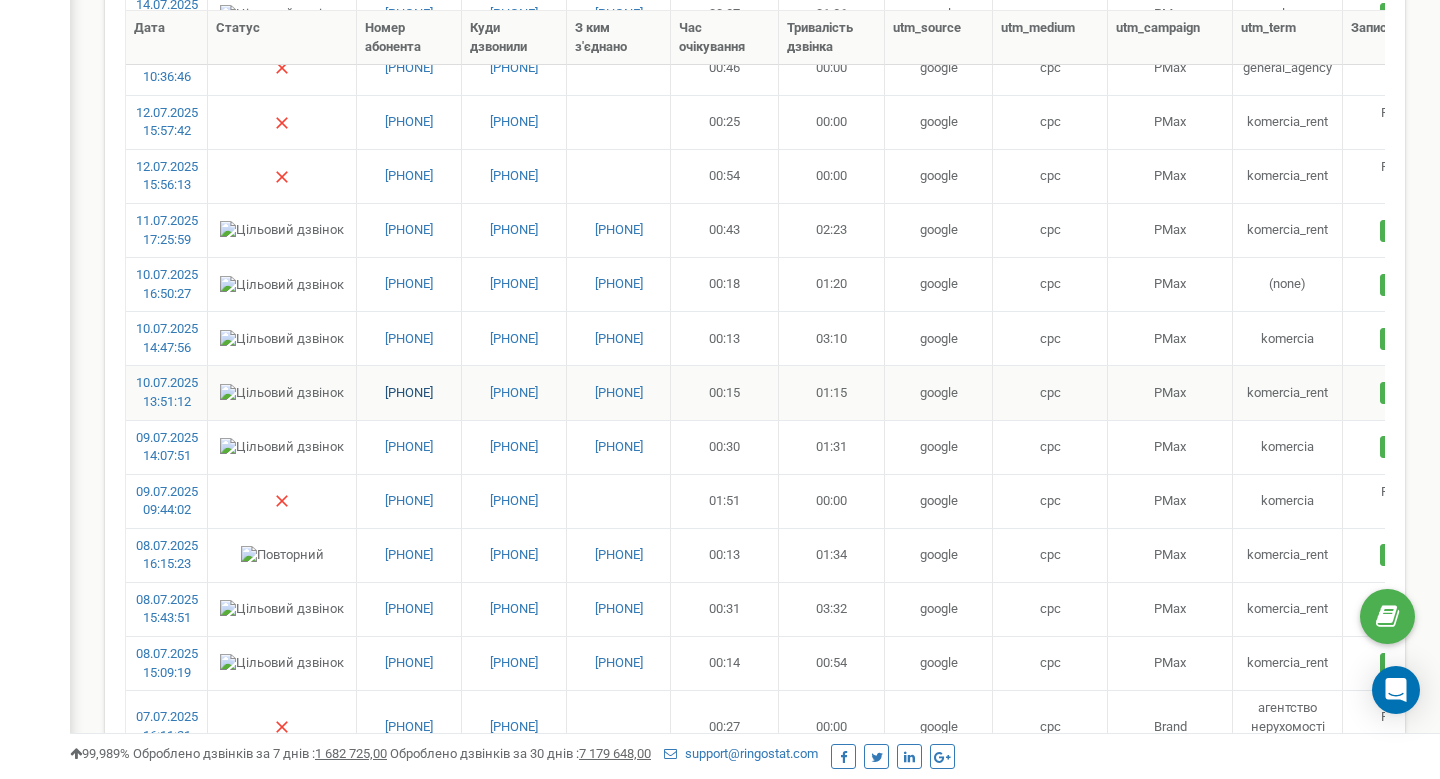 drag, startPoint x: 453, startPoint y: 408, endPoint x: 365, endPoint y: 391, distance: 89.62701 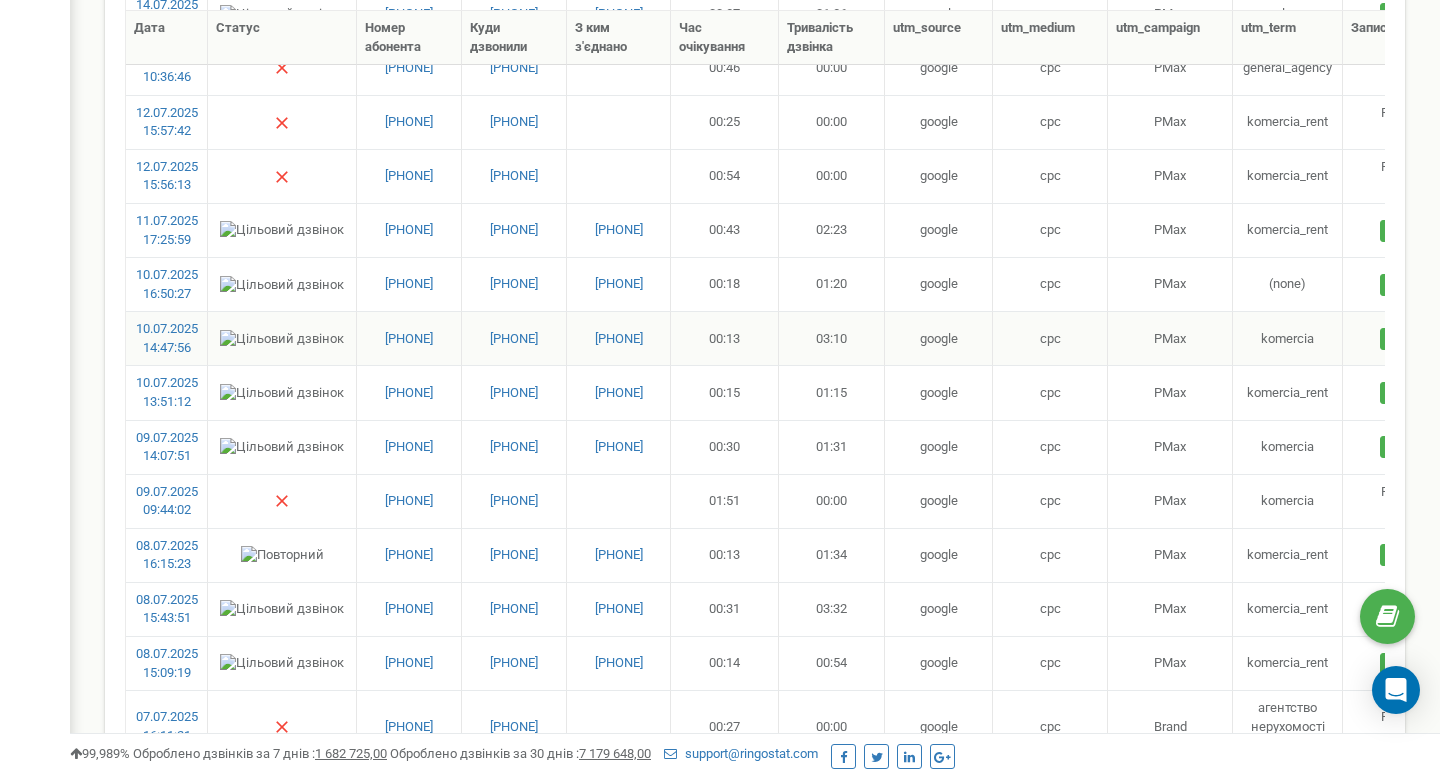 drag, startPoint x: 452, startPoint y: 351, endPoint x: 362, endPoint y: 338, distance: 90.934044 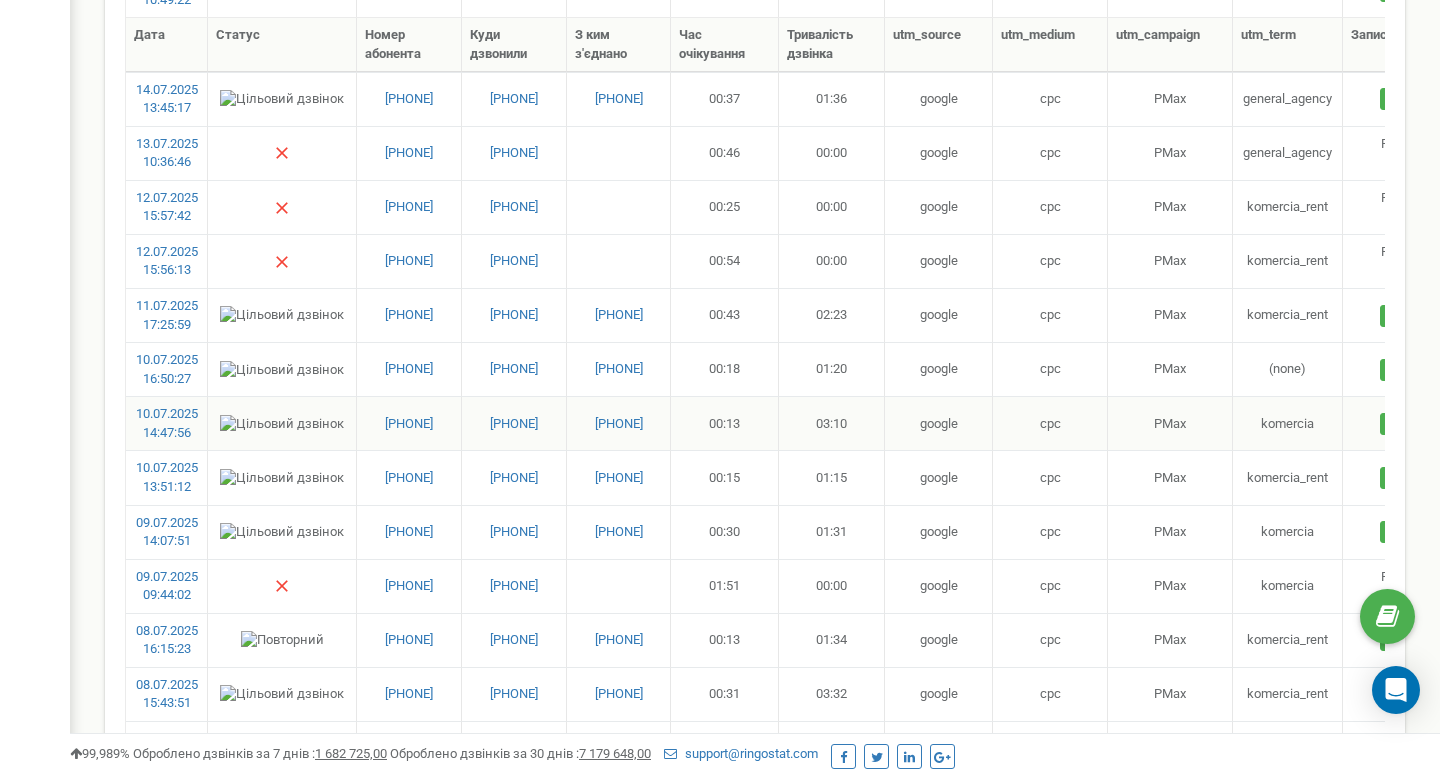 scroll, scrollTop: 855, scrollLeft: 0, axis: vertical 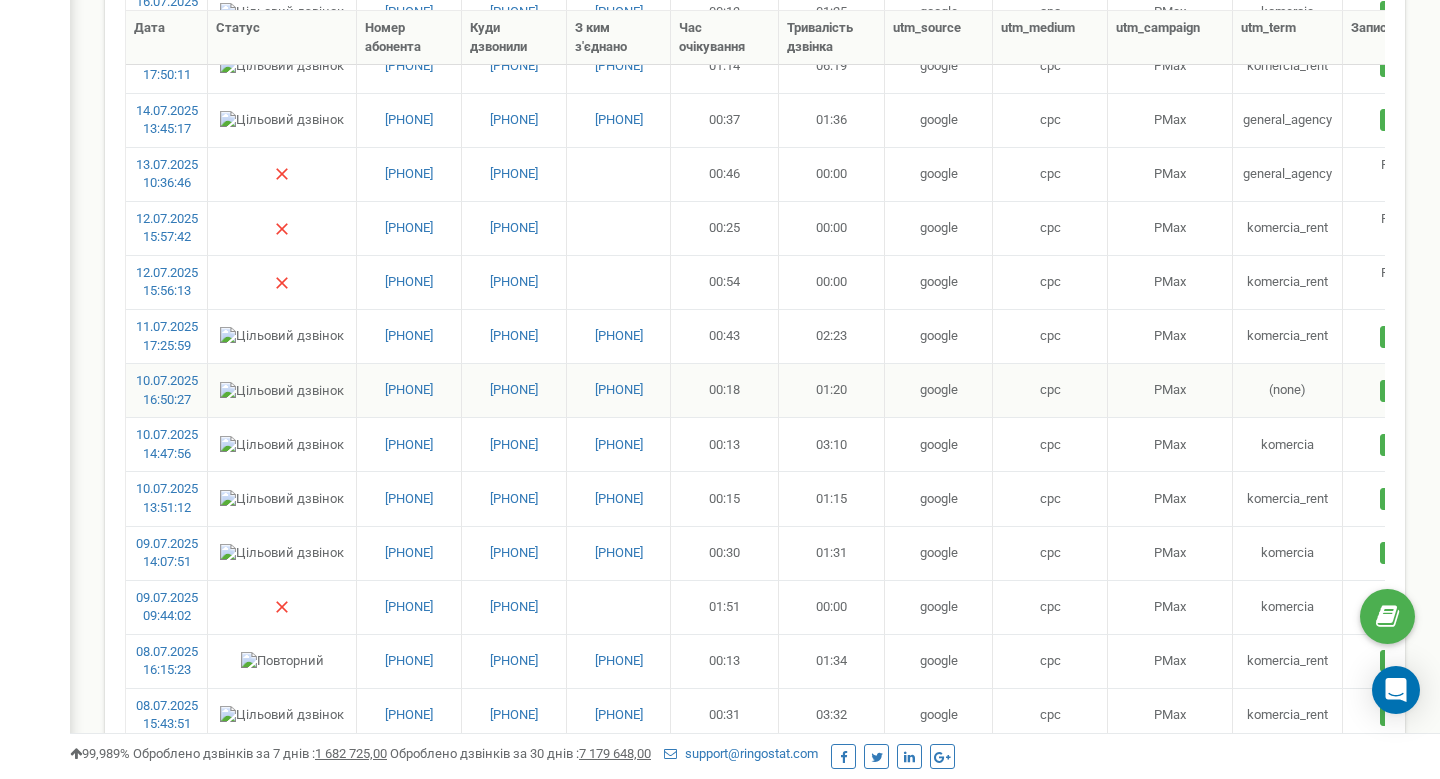drag, startPoint x: 454, startPoint y: 404, endPoint x: 364, endPoint y: 390, distance: 91.08238 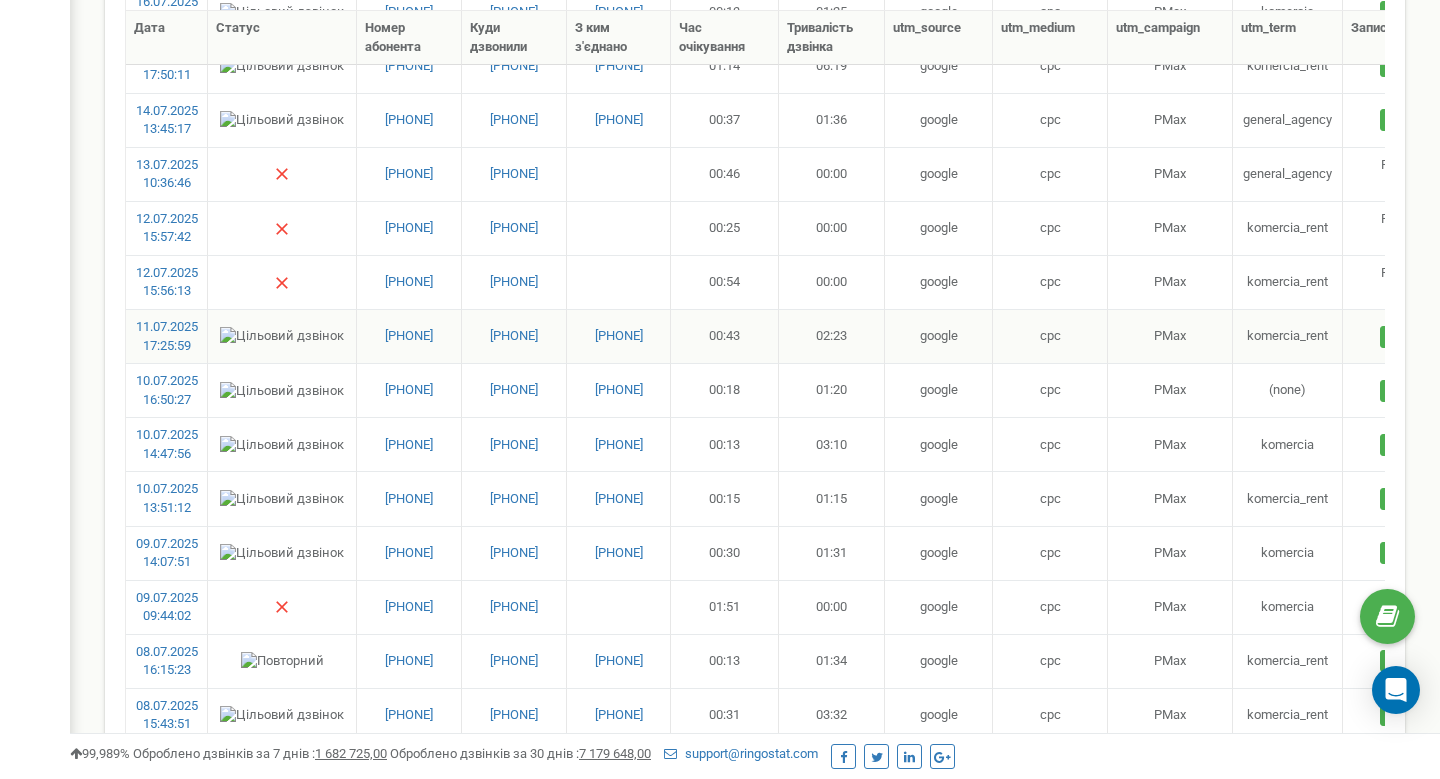 drag, startPoint x: 451, startPoint y: 348, endPoint x: 361, endPoint y: 333, distance: 91.24144 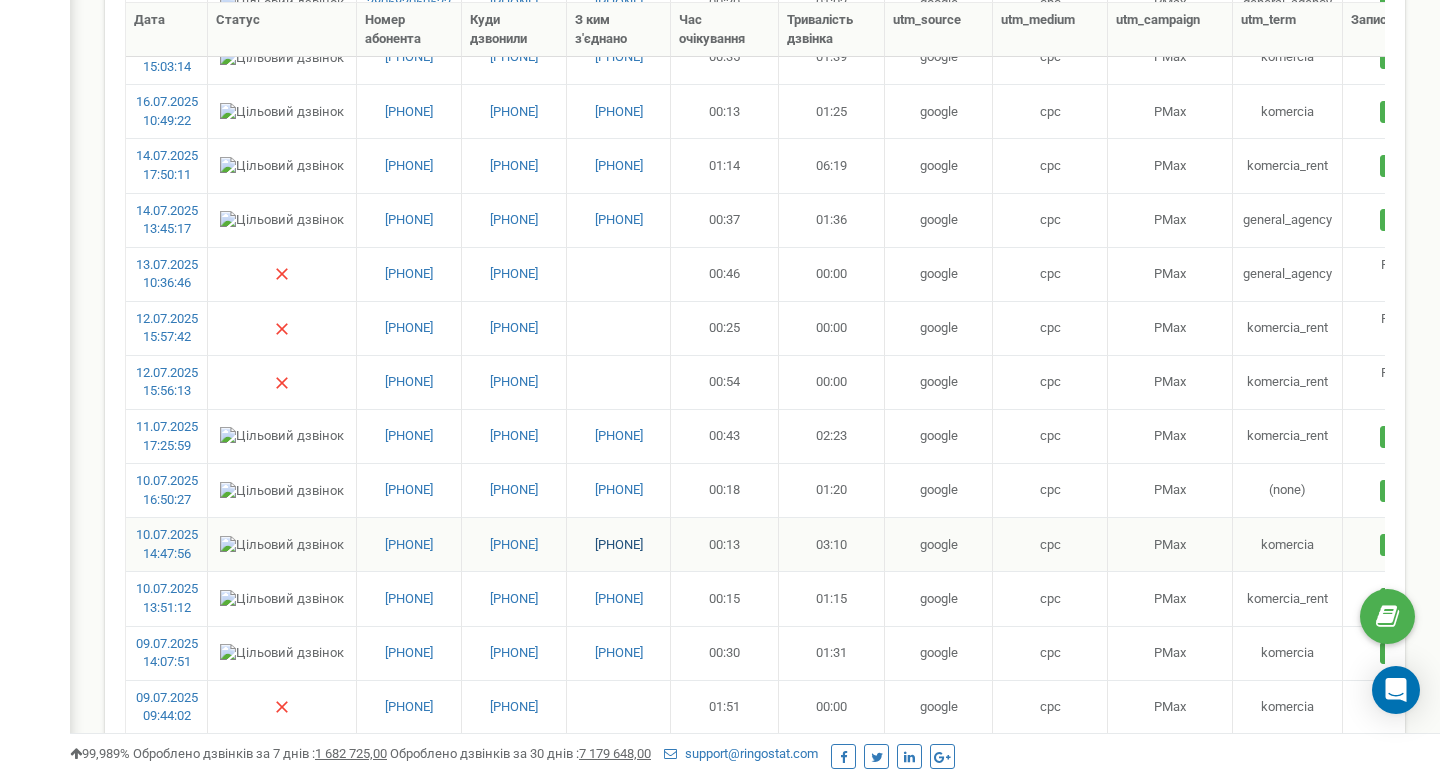 scroll, scrollTop: 747, scrollLeft: 0, axis: vertical 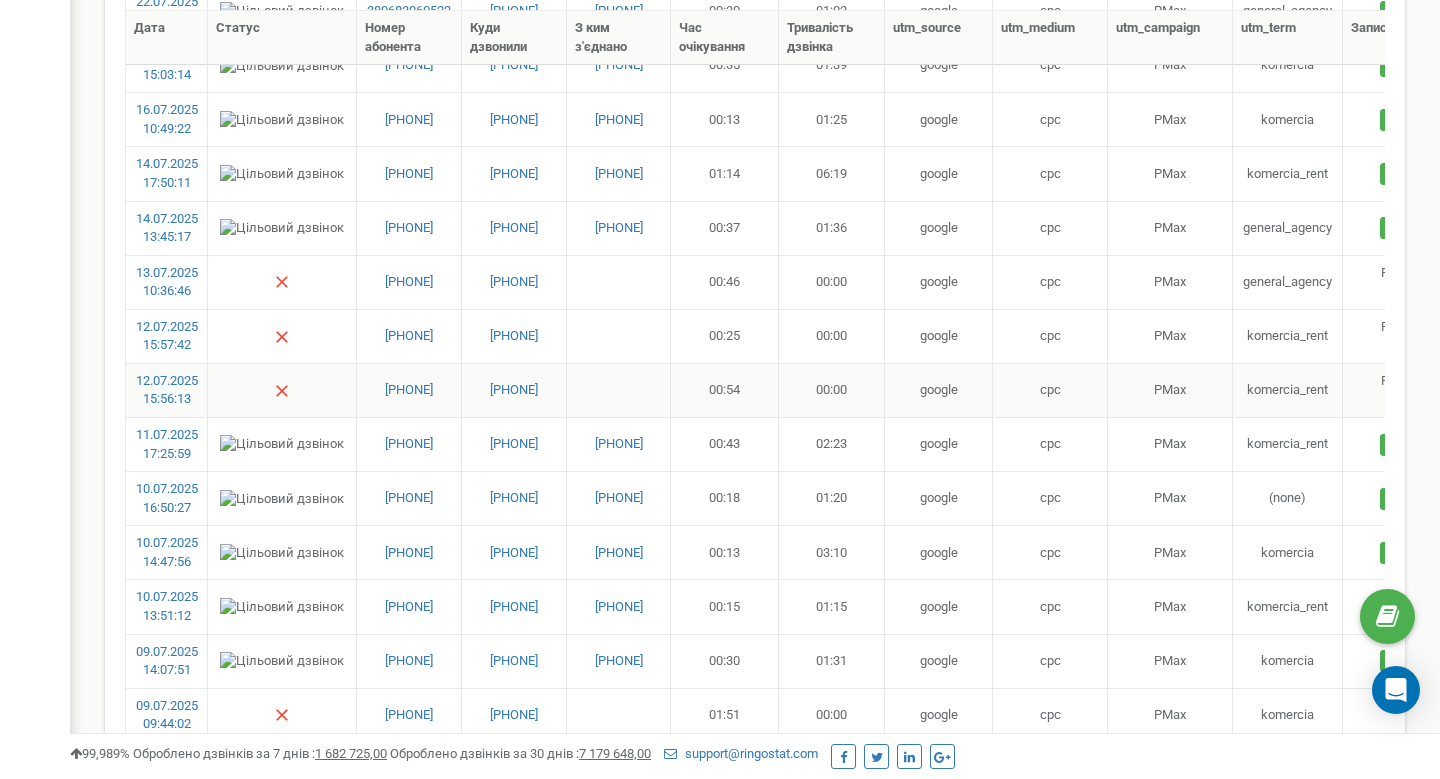drag, startPoint x: 448, startPoint y: 405, endPoint x: 360, endPoint y: 394, distance: 88.68484 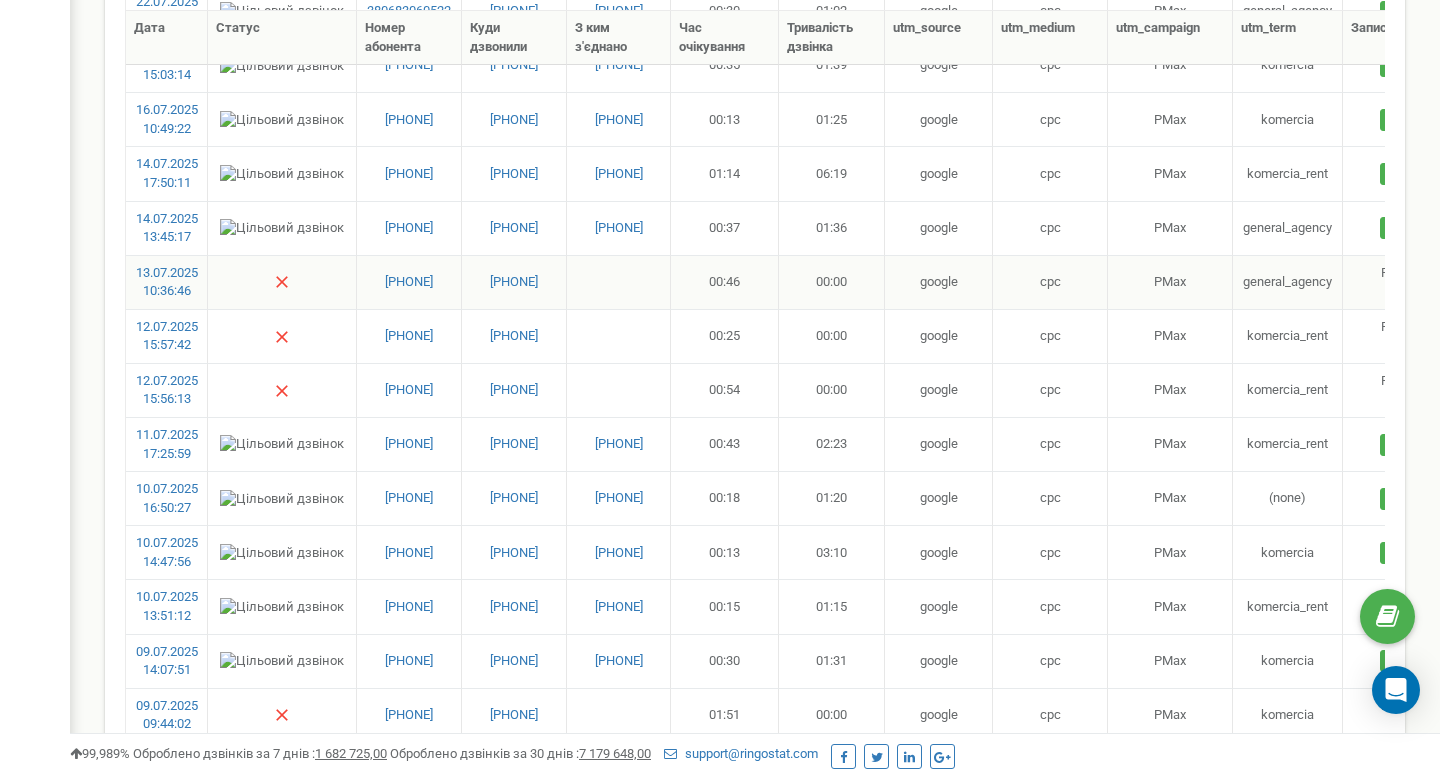 drag, startPoint x: 452, startPoint y: 296, endPoint x: 360, endPoint y: 284, distance: 92.779305 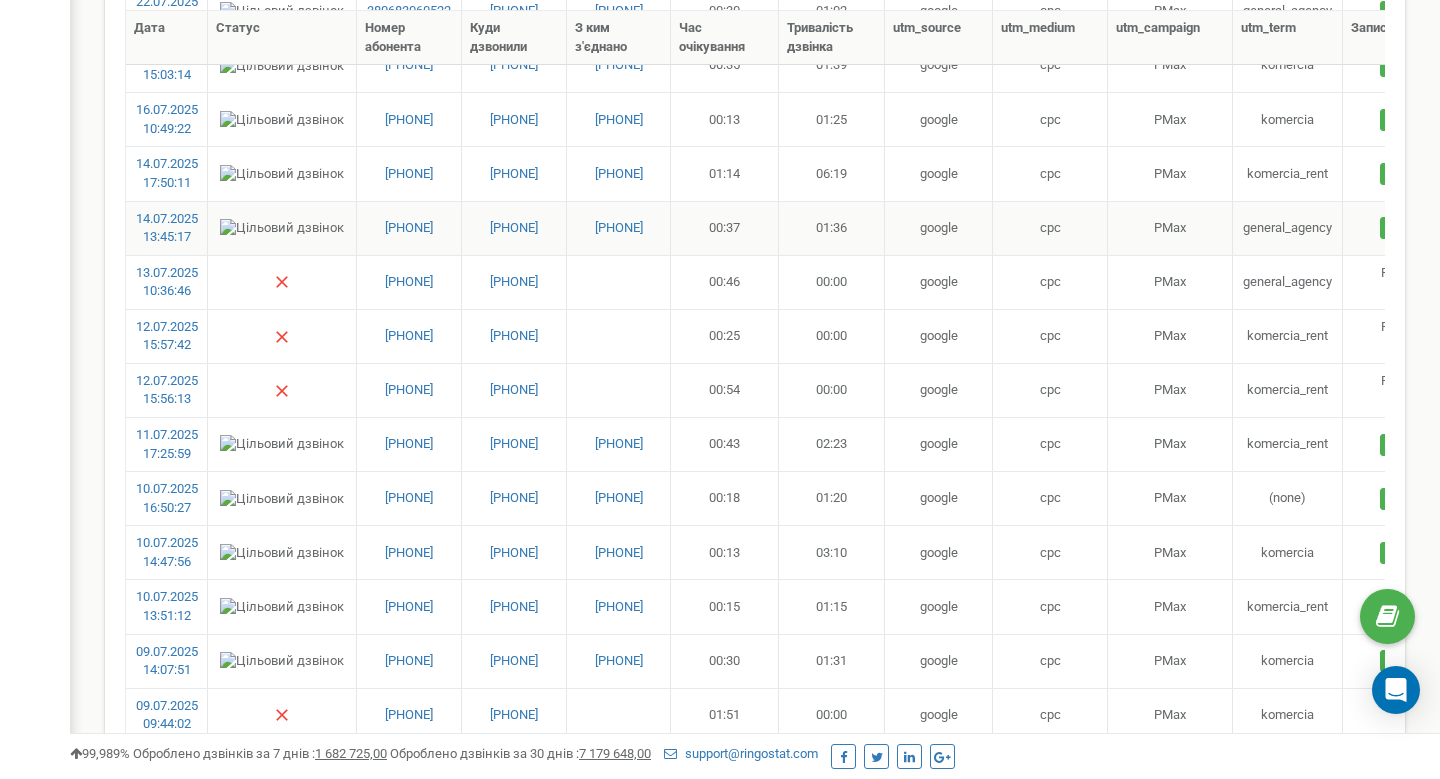 drag, startPoint x: 450, startPoint y: 239, endPoint x: 355, endPoint y: 229, distance: 95.524864 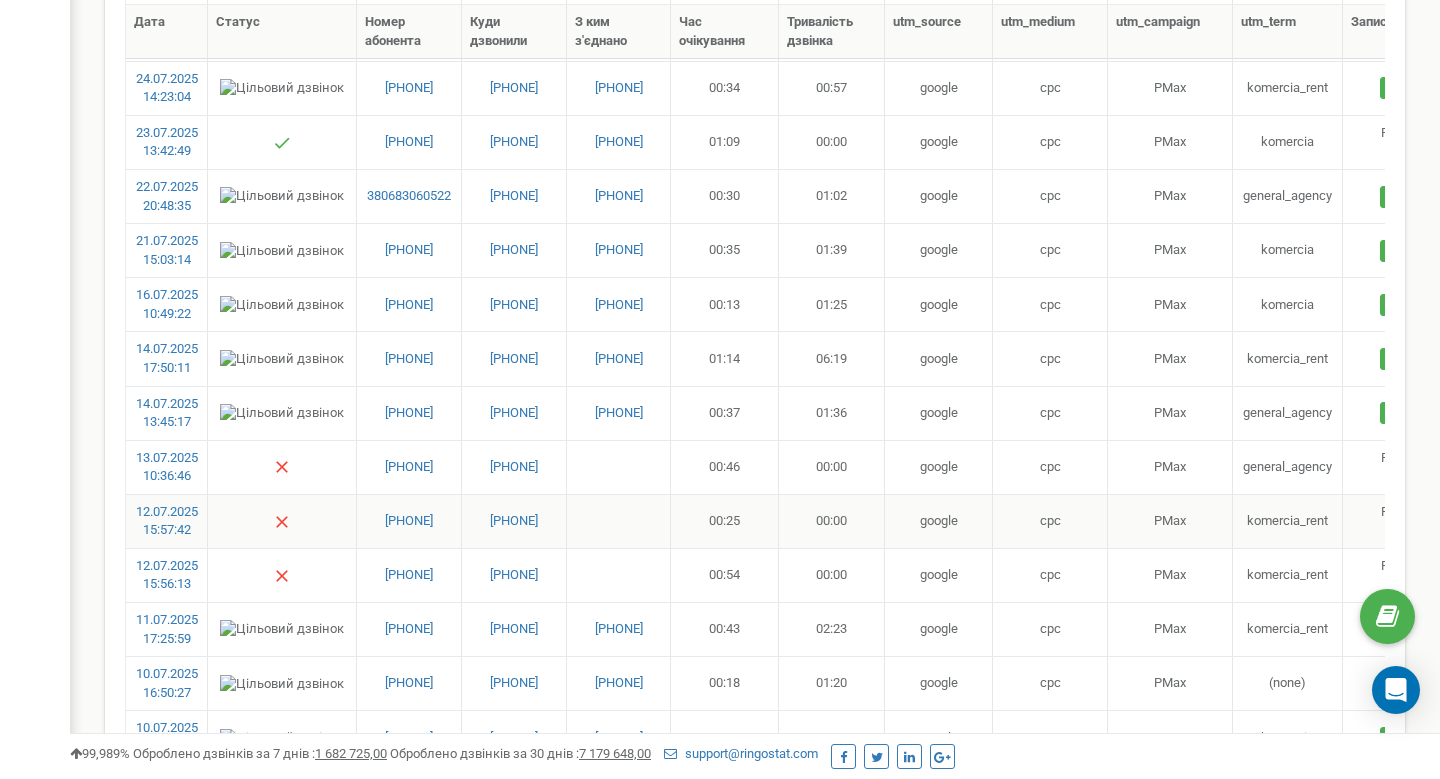 scroll, scrollTop: 552, scrollLeft: 0, axis: vertical 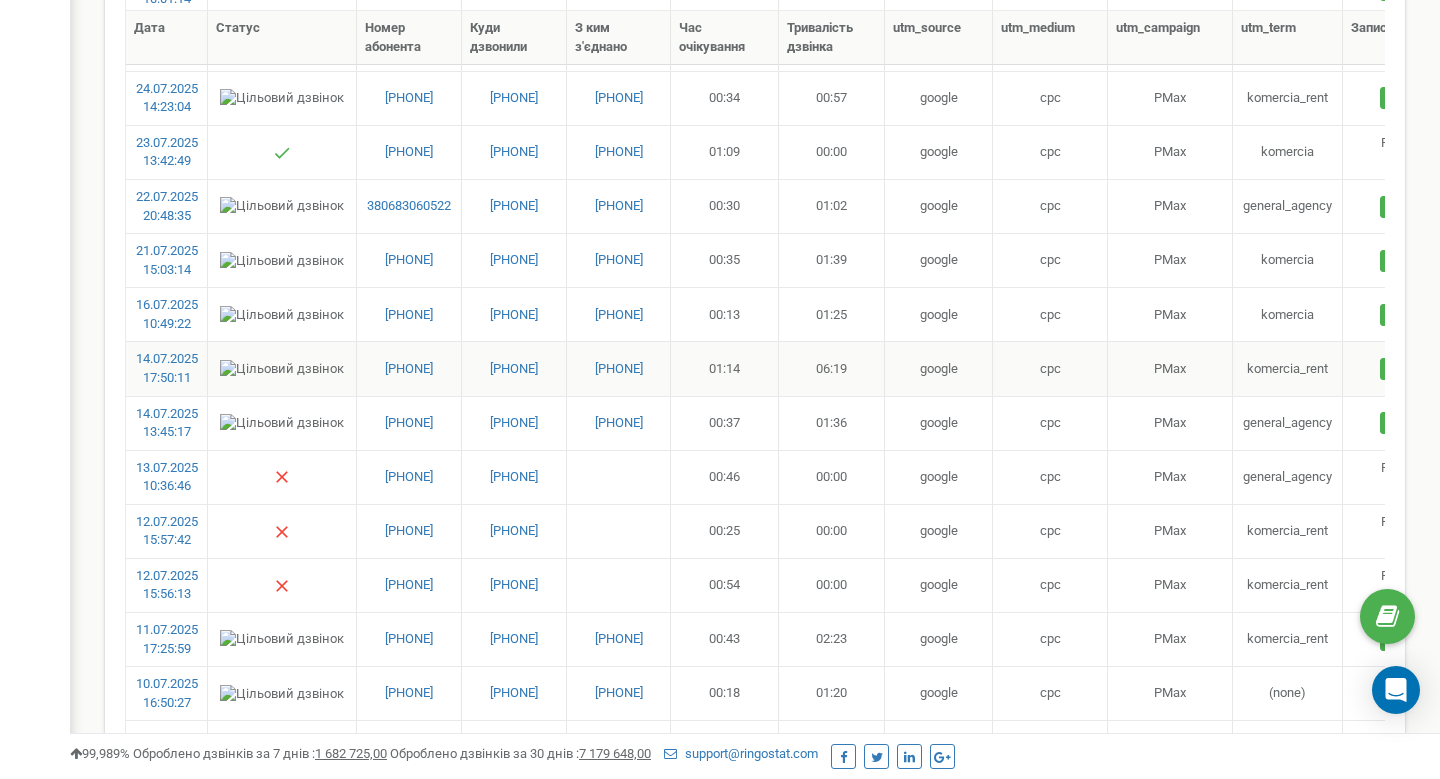 drag, startPoint x: 453, startPoint y: 383, endPoint x: 363, endPoint y: 375, distance: 90.35486 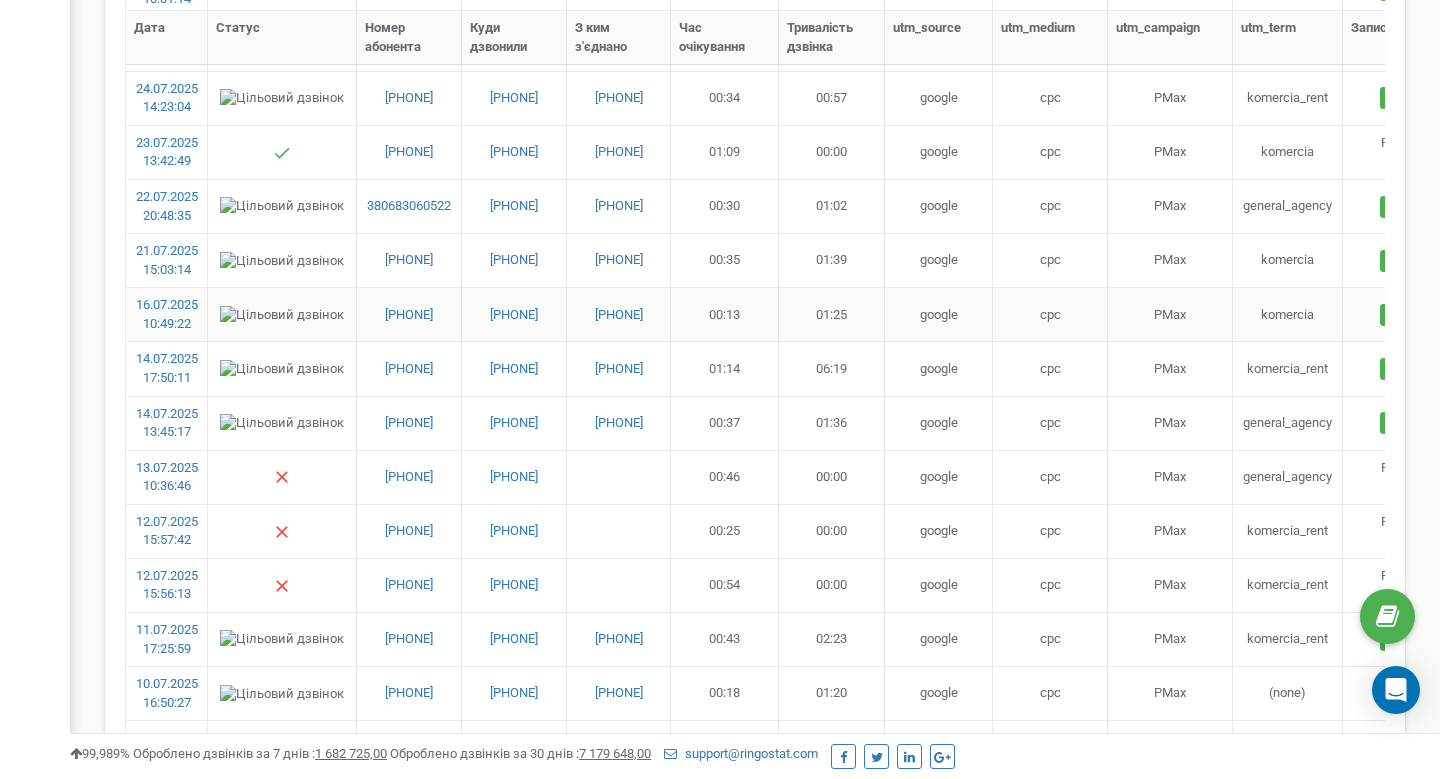 drag, startPoint x: 450, startPoint y: 325, endPoint x: 358, endPoint y: 312, distance: 92.91394 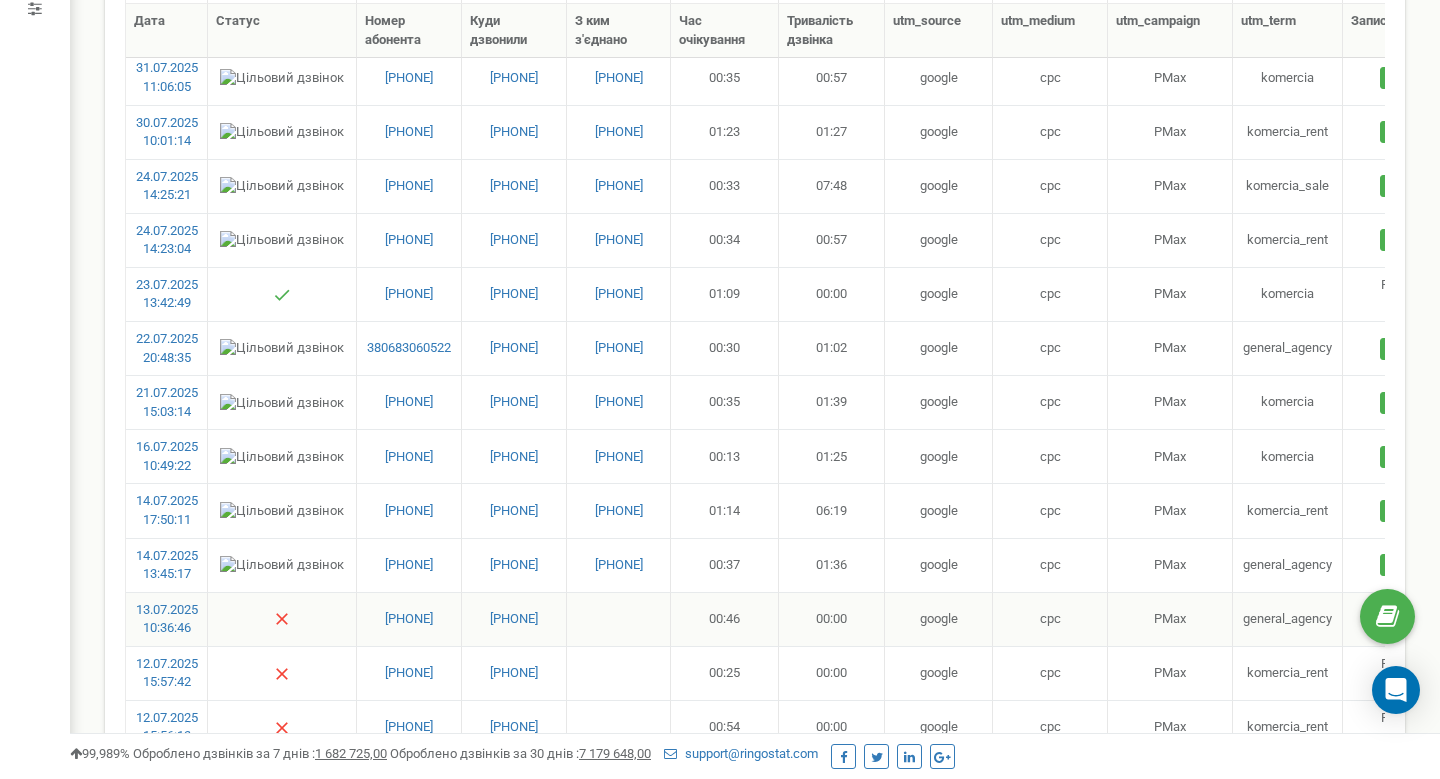 scroll, scrollTop: 403, scrollLeft: 0, axis: vertical 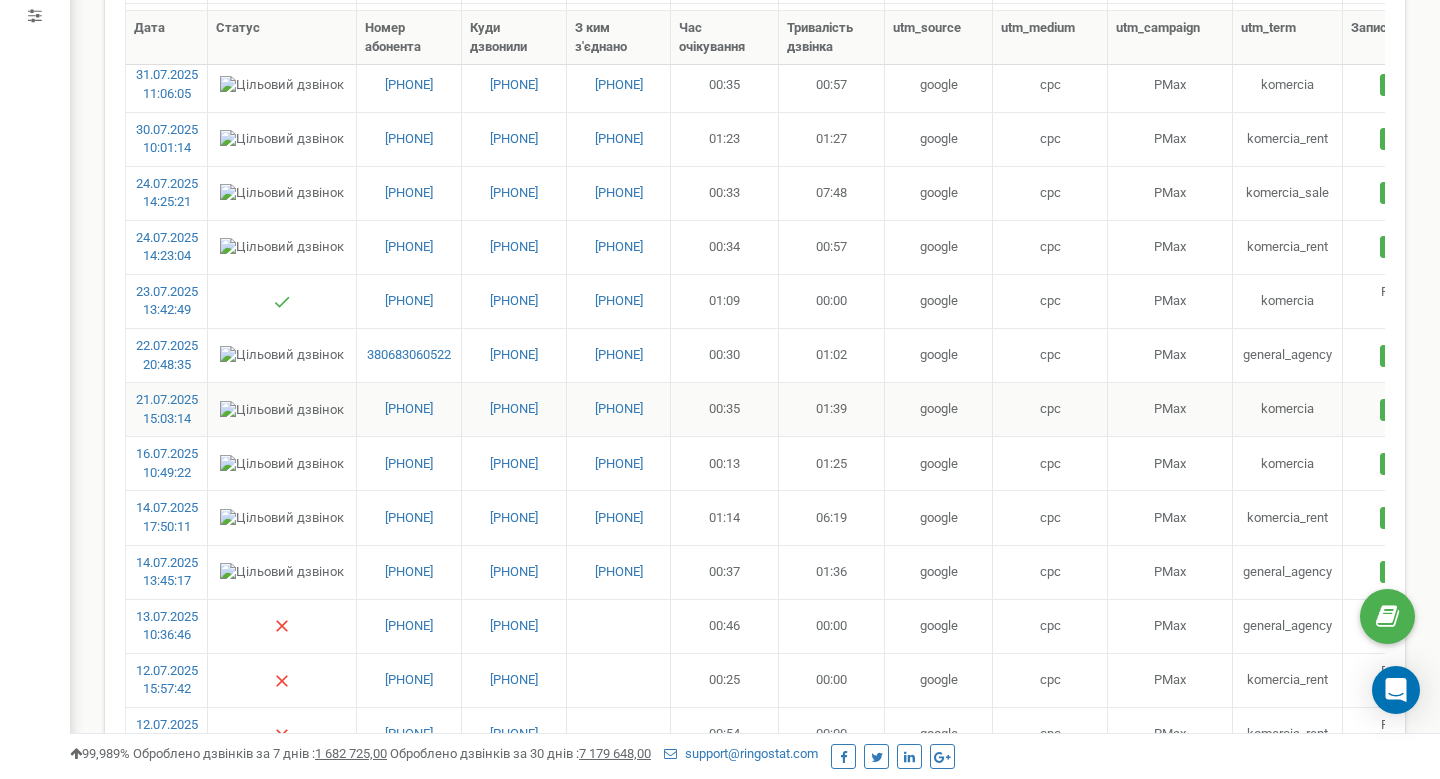 drag, startPoint x: 453, startPoint y: 420, endPoint x: 364, endPoint y: 410, distance: 89.560036 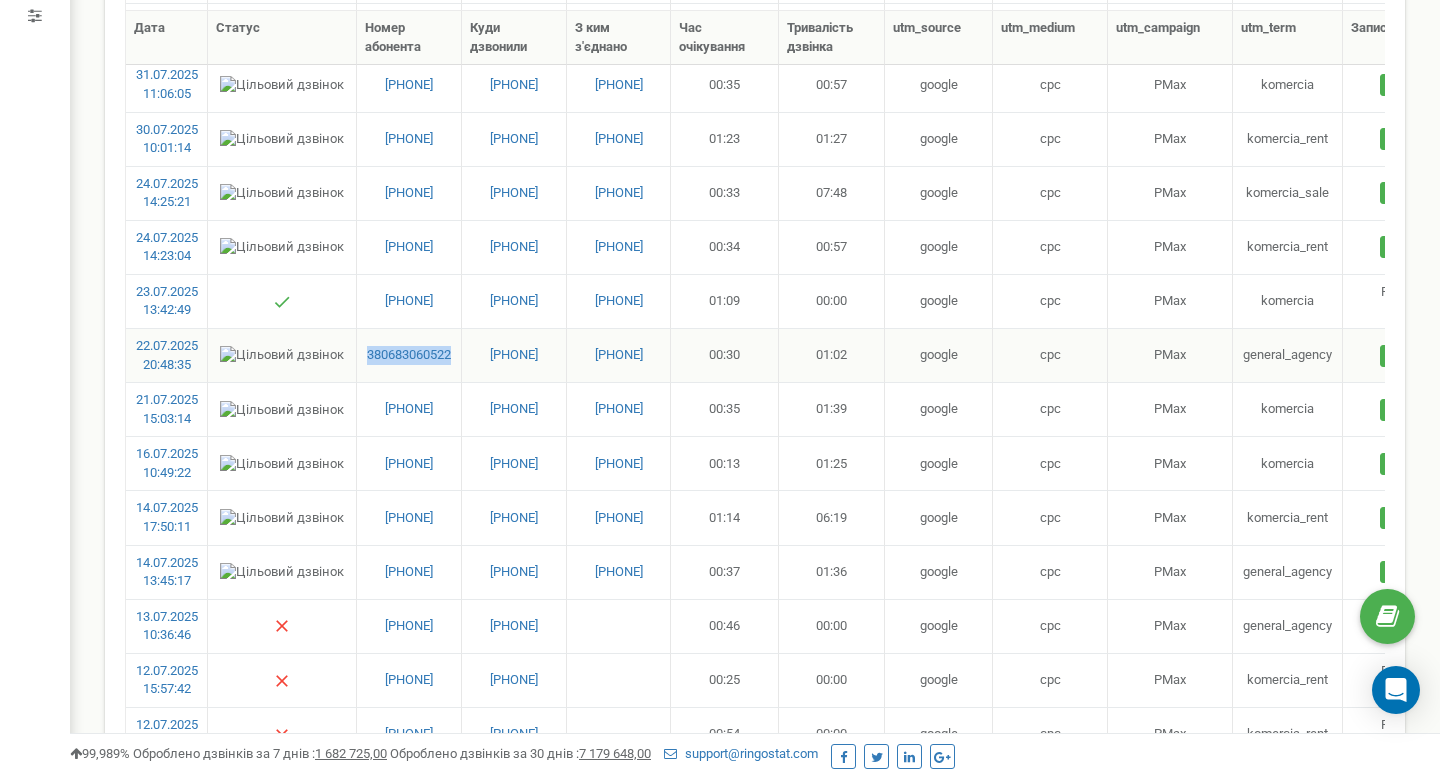 drag, startPoint x: 451, startPoint y: 366, endPoint x: 363, endPoint y: 353, distance: 88.95505 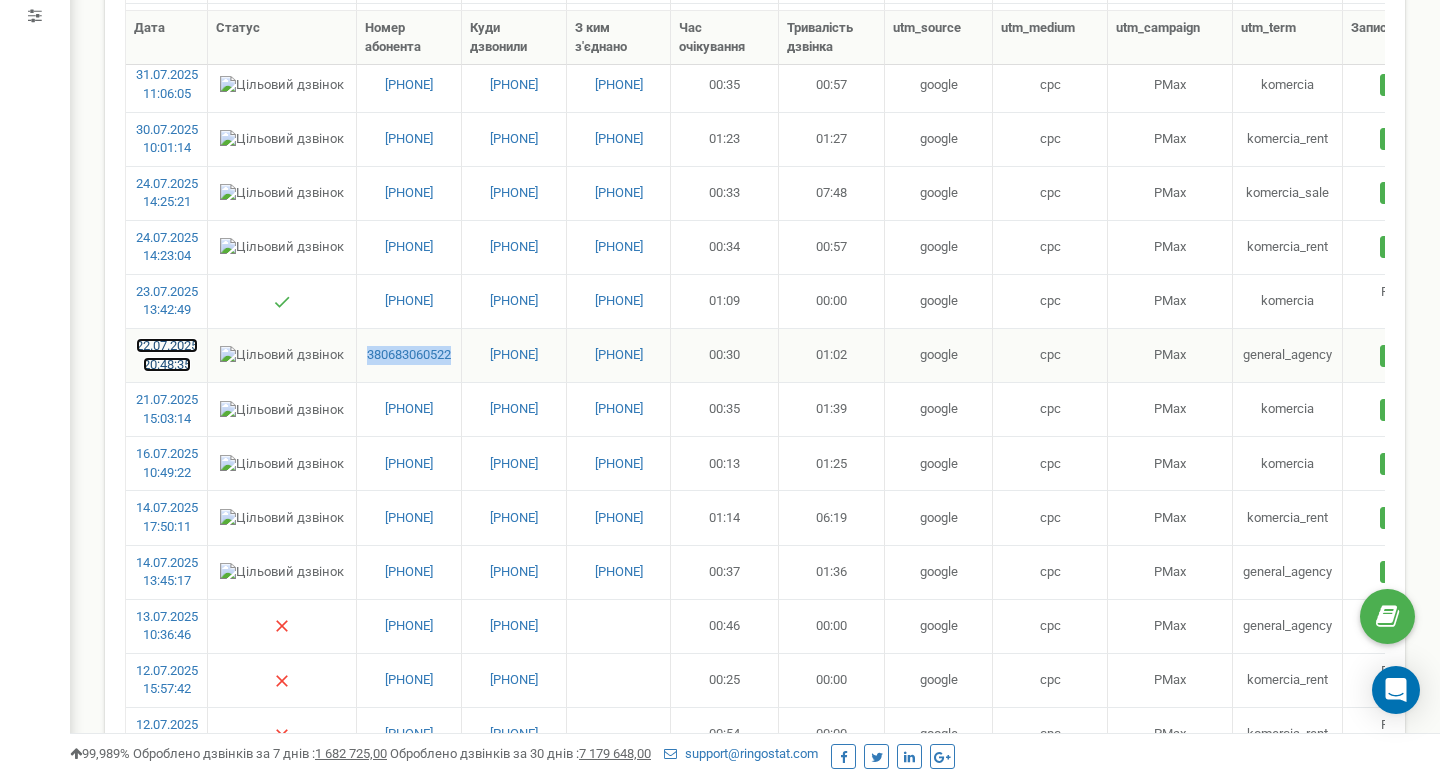 click on "22.07.2025	20:48:35" at bounding box center (167, 355) 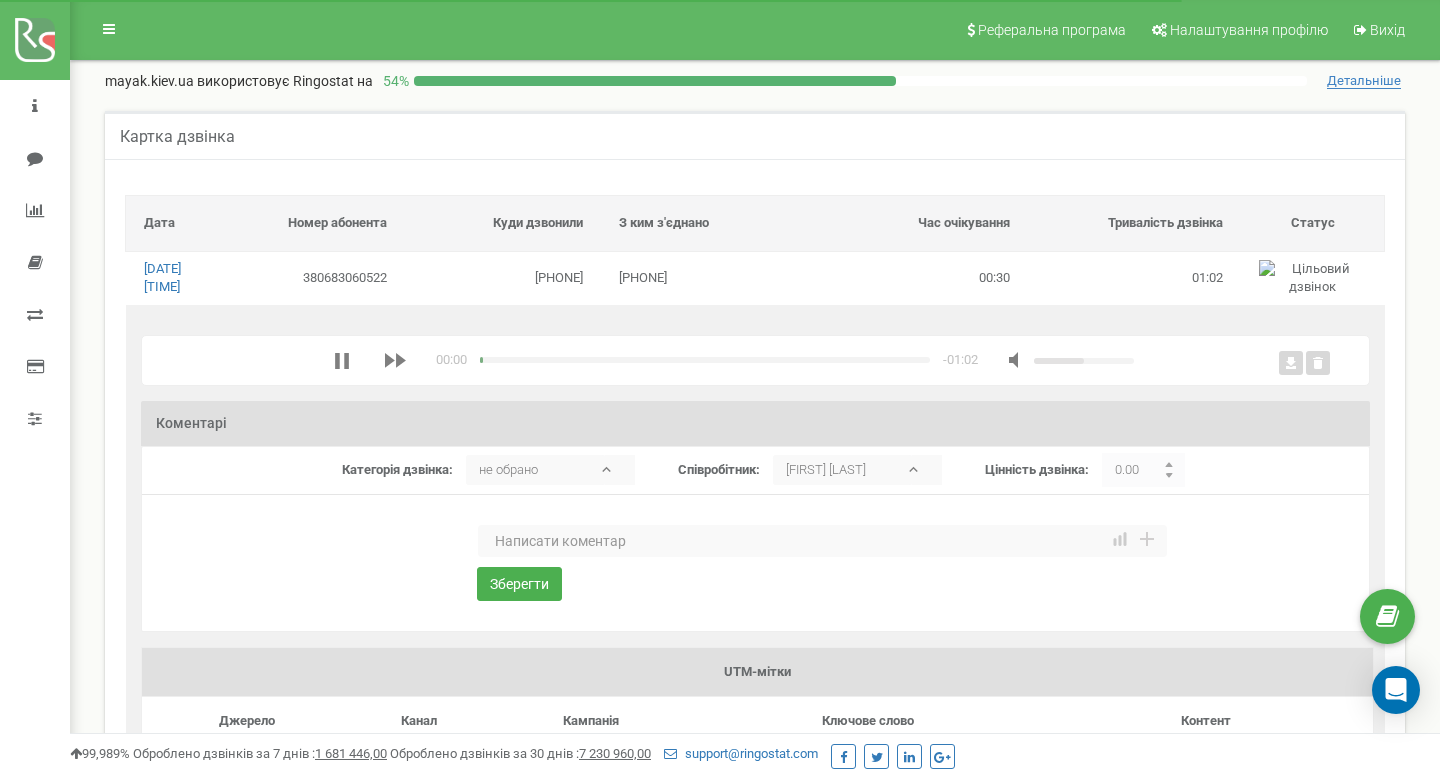 scroll, scrollTop: 0, scrollLeft: 0, axis: both 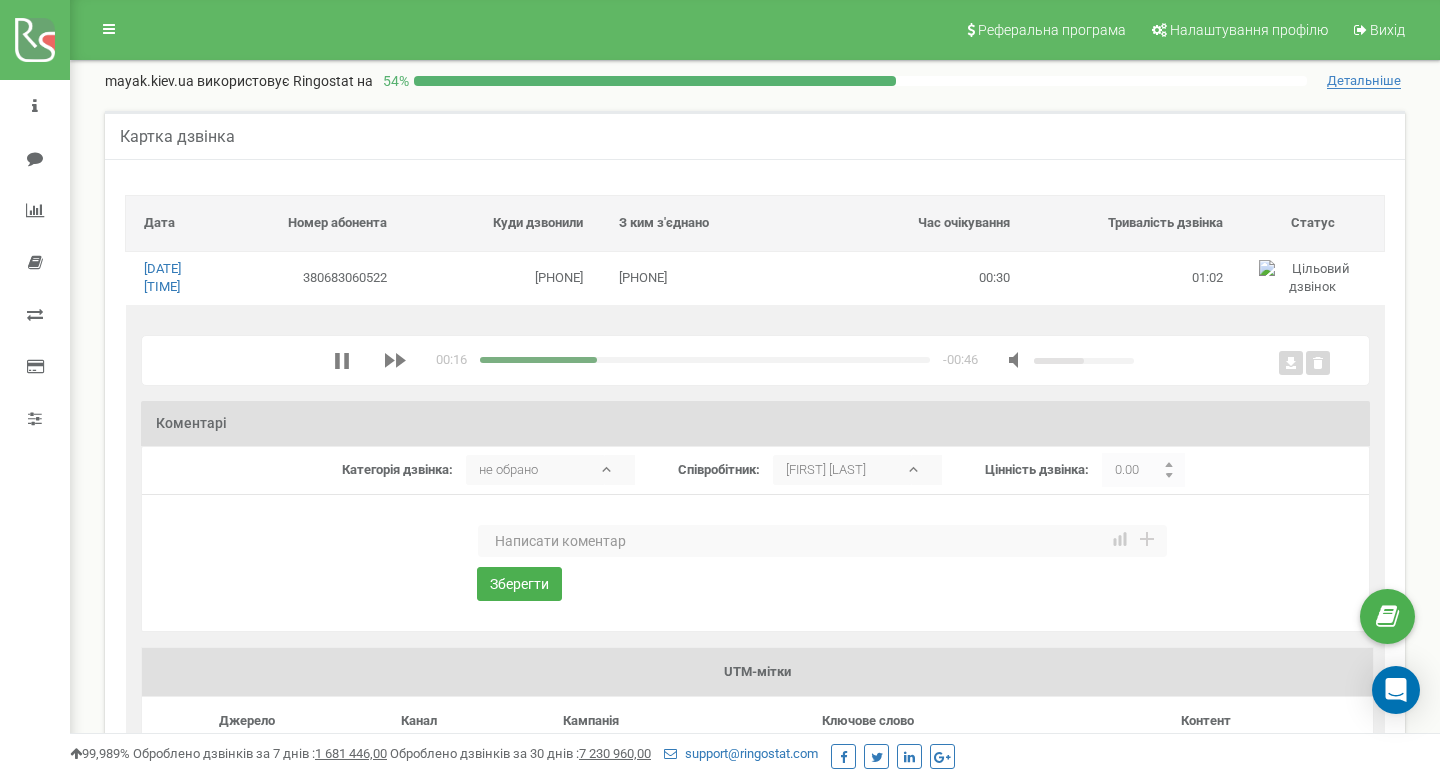 click at bounding box center (538, 360) 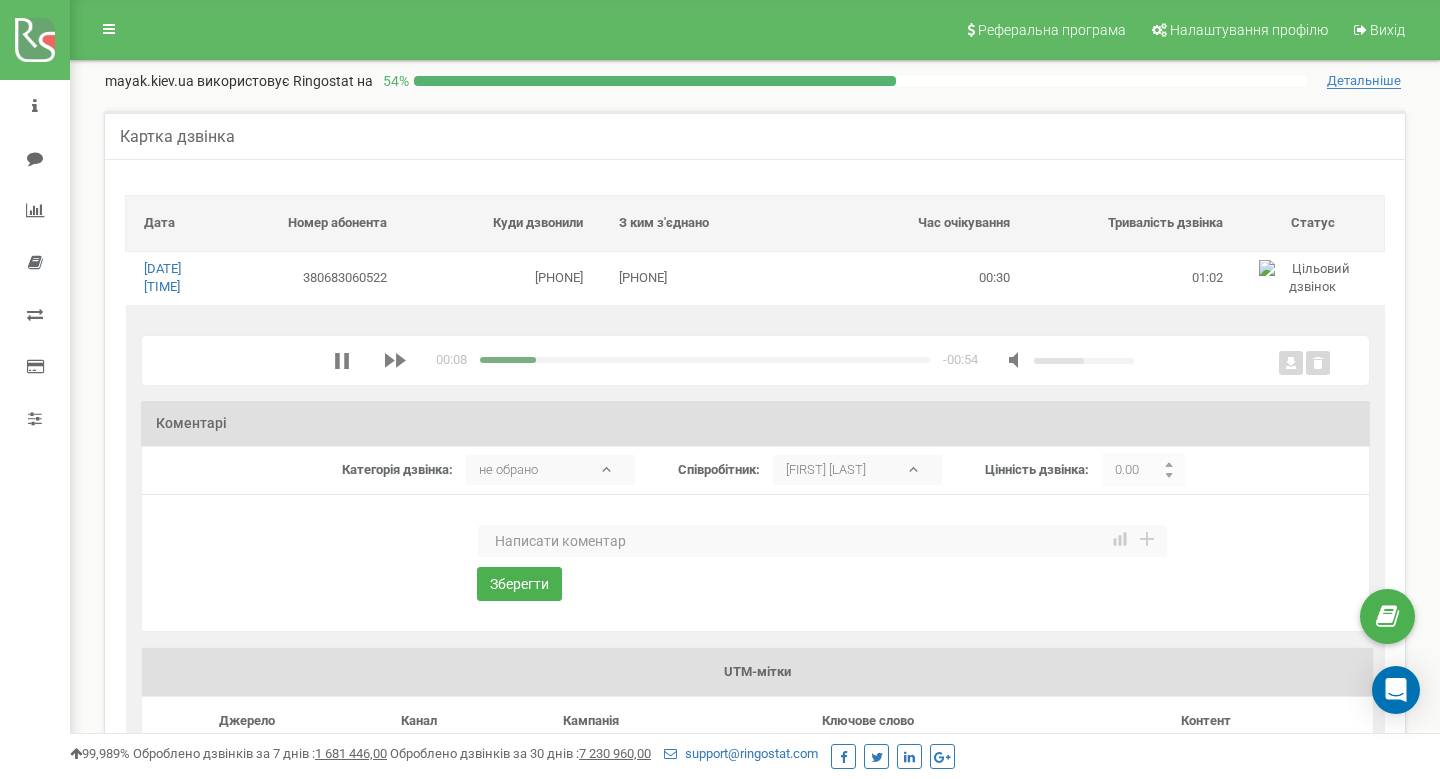 click at bounding box center [508, 360] 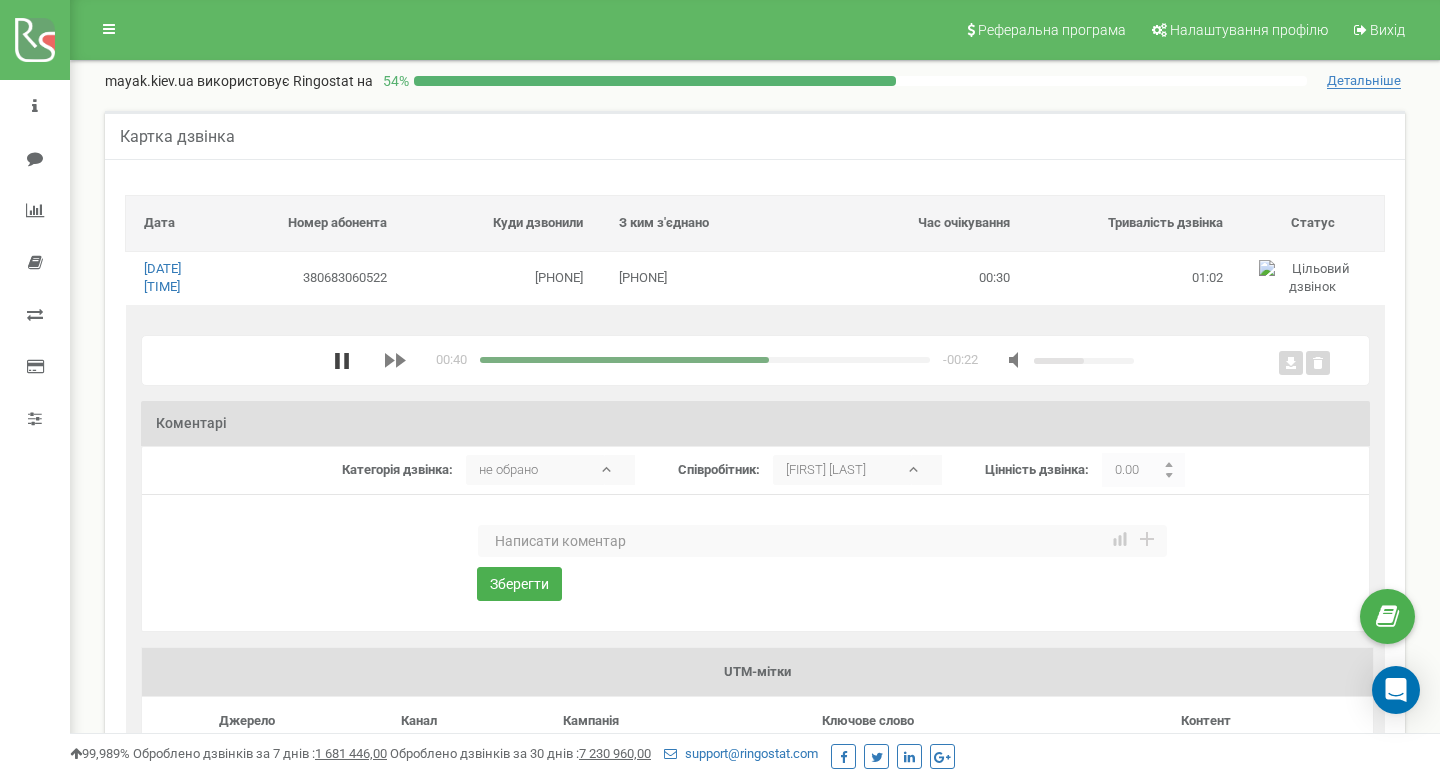 click 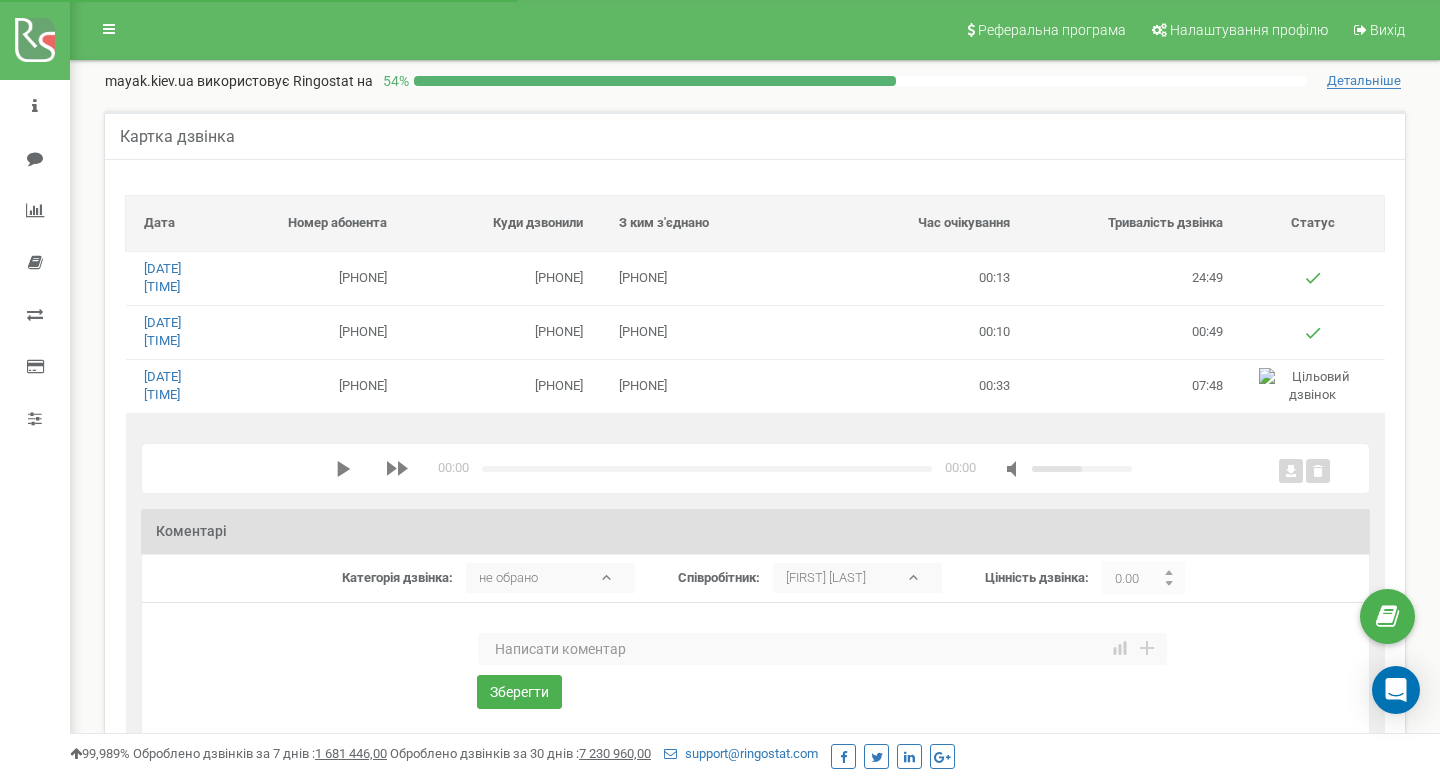 scroll, scrollTop: 0, scrollLeft: 0, axis: both 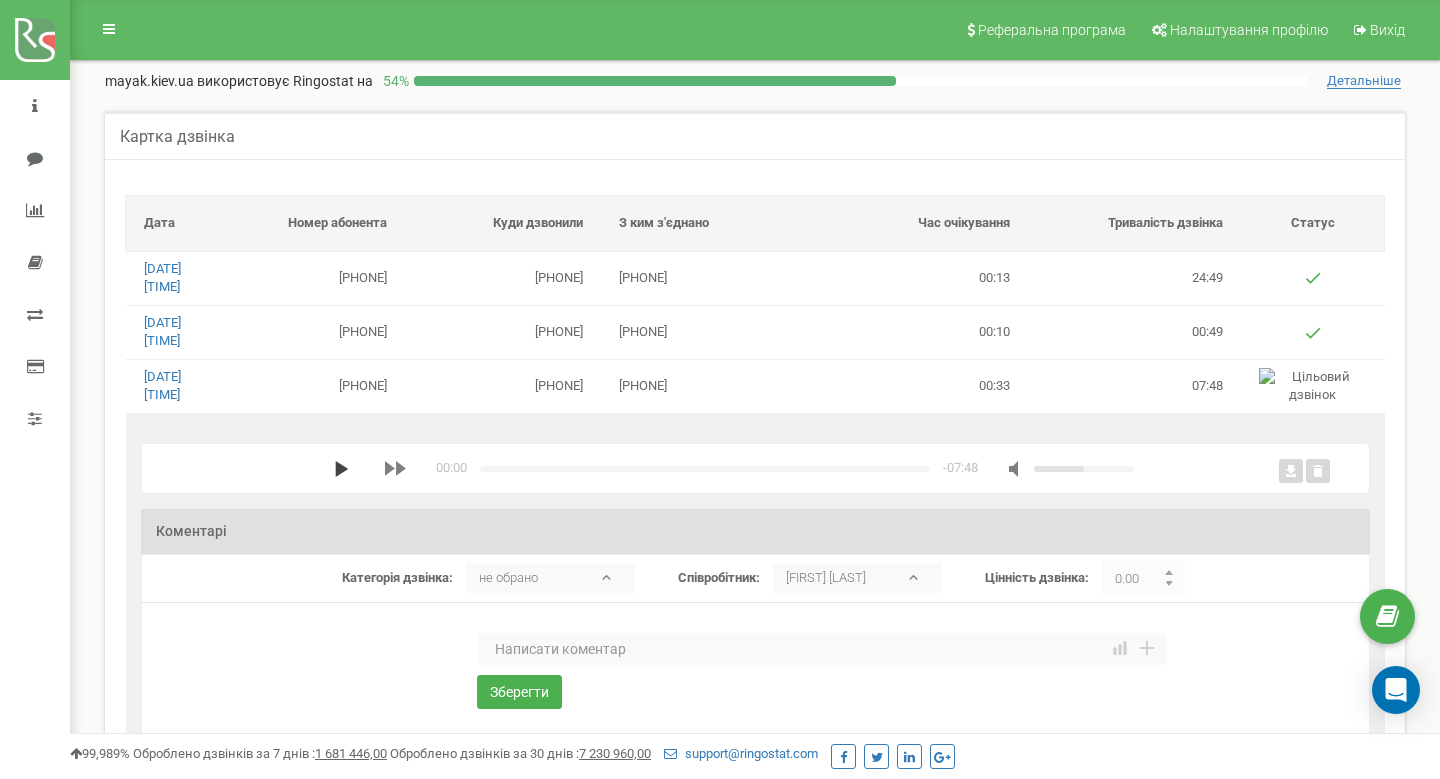 click 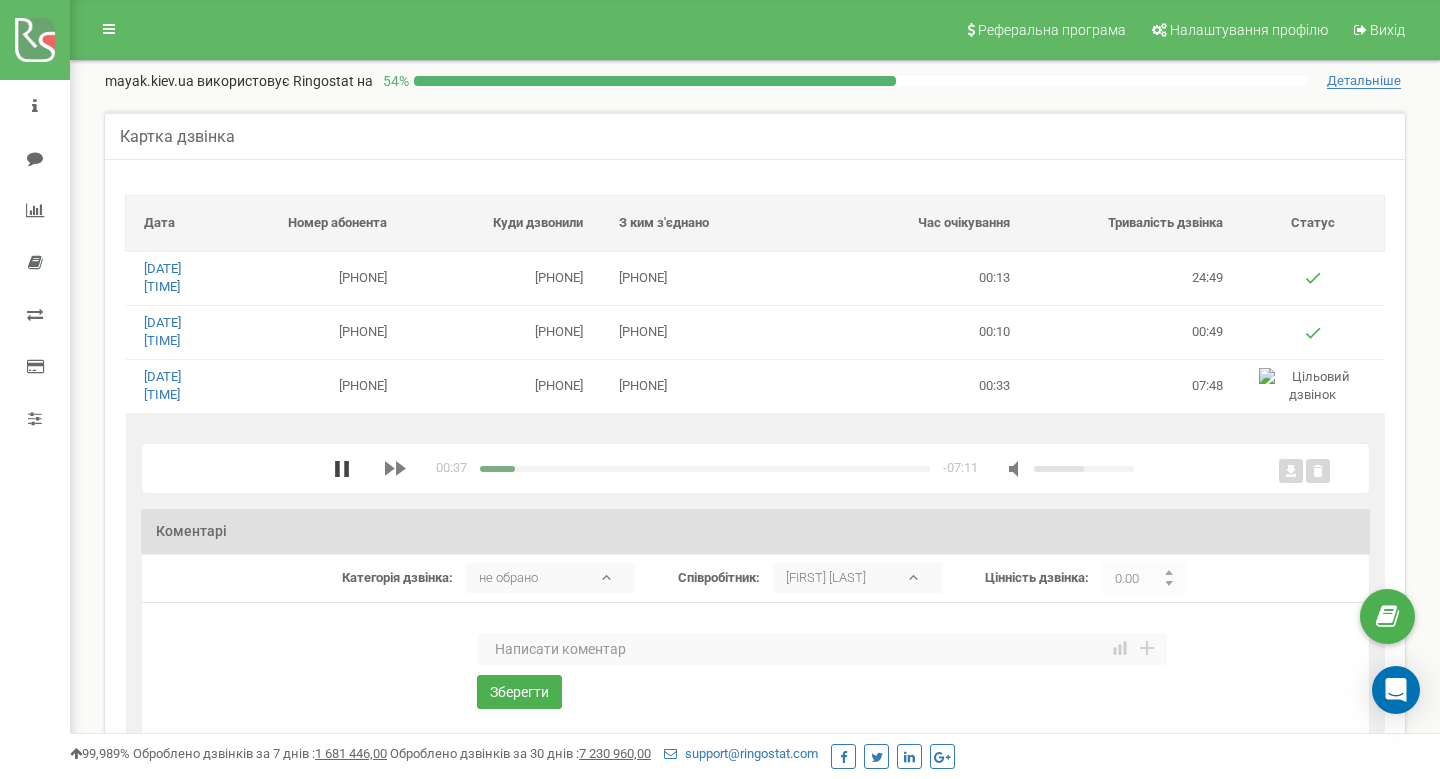 click 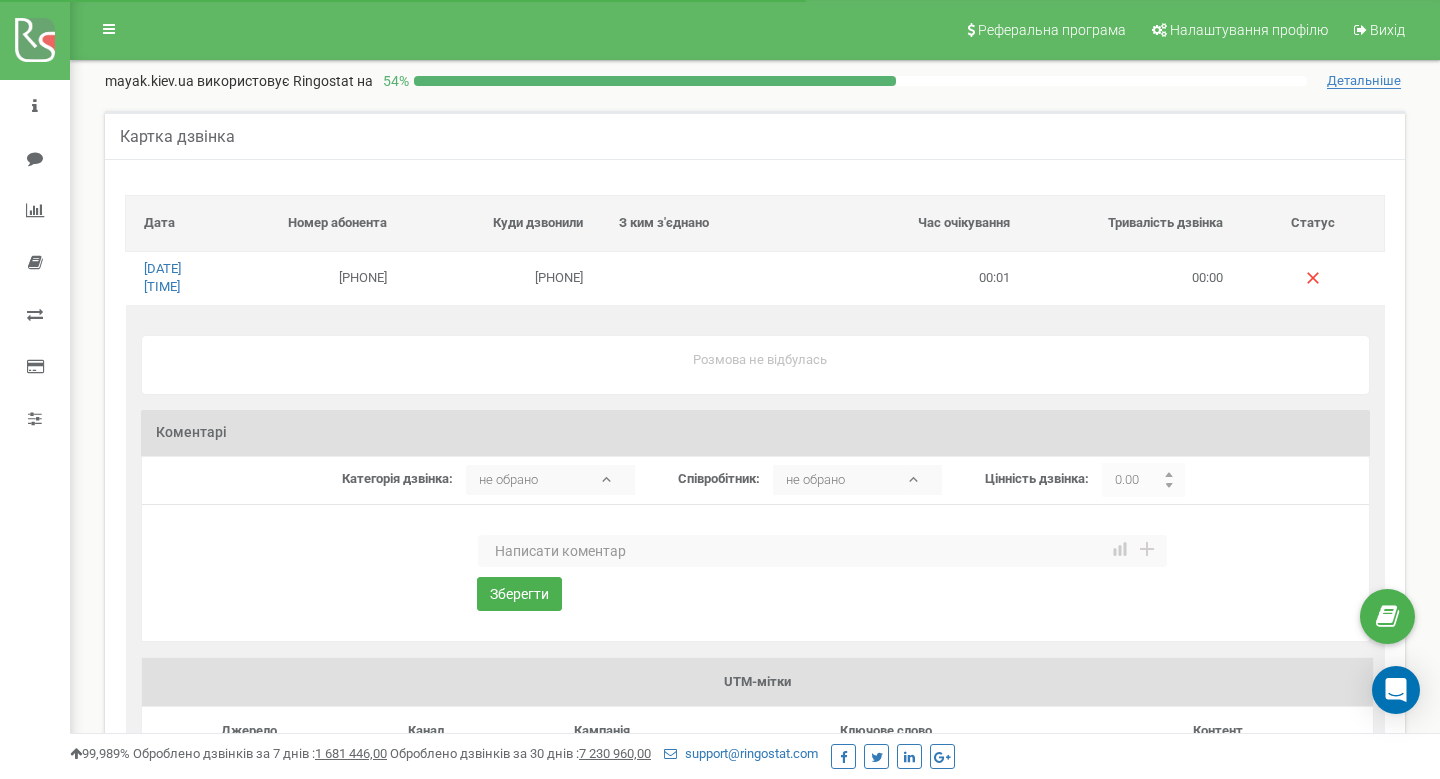 scroll, scrollTop: 0, scrollLeft: 0, axis: both 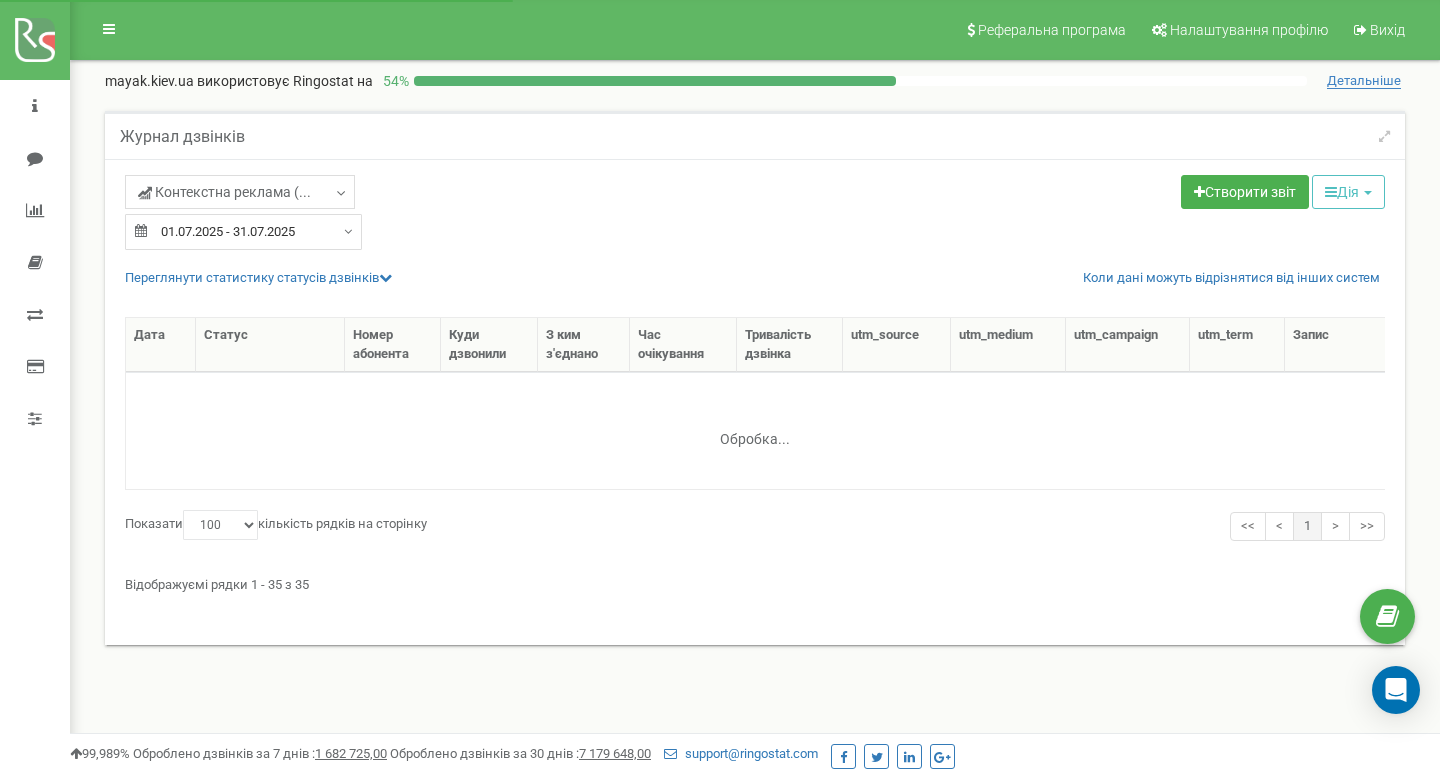 select on "100" 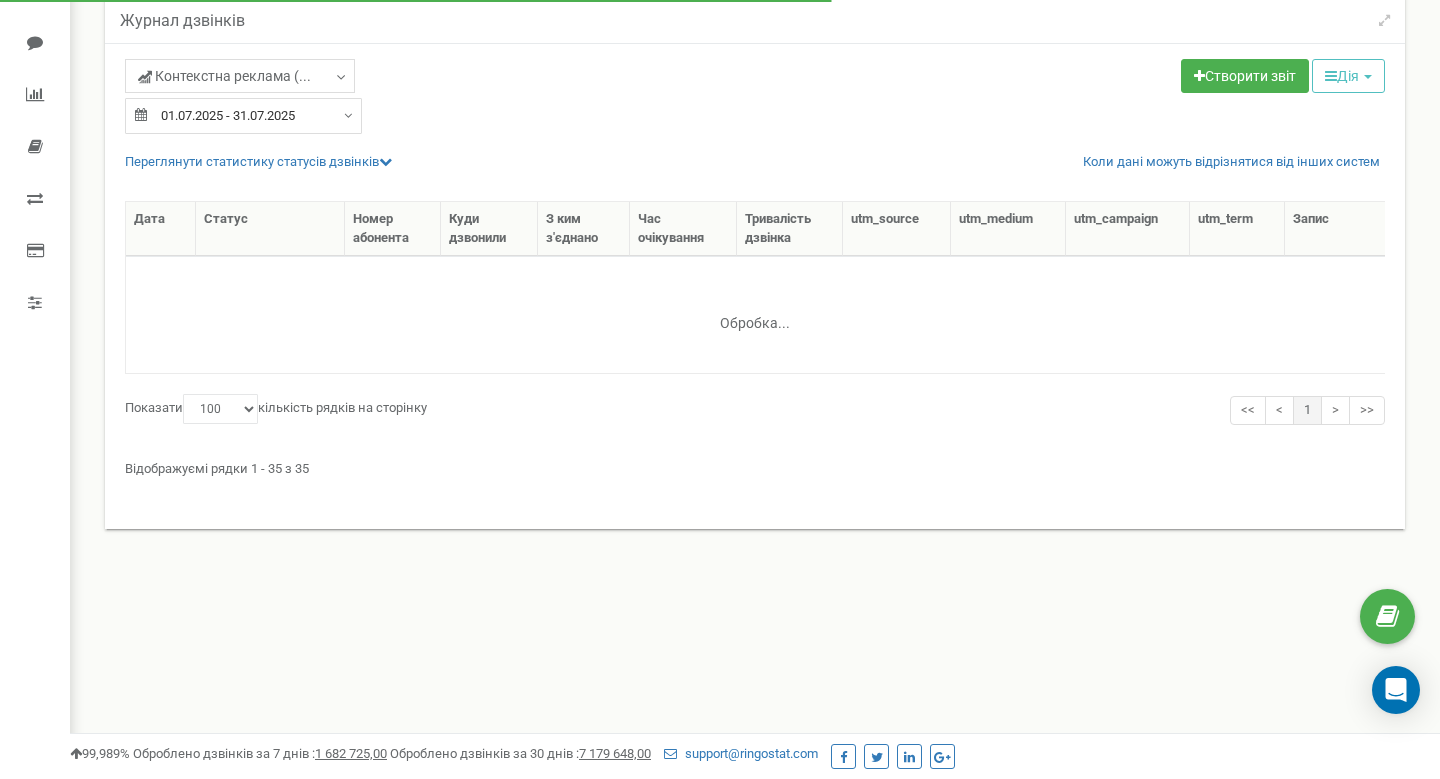 scroll, scrollTop: 0, scrollLeft: 0, axis: both 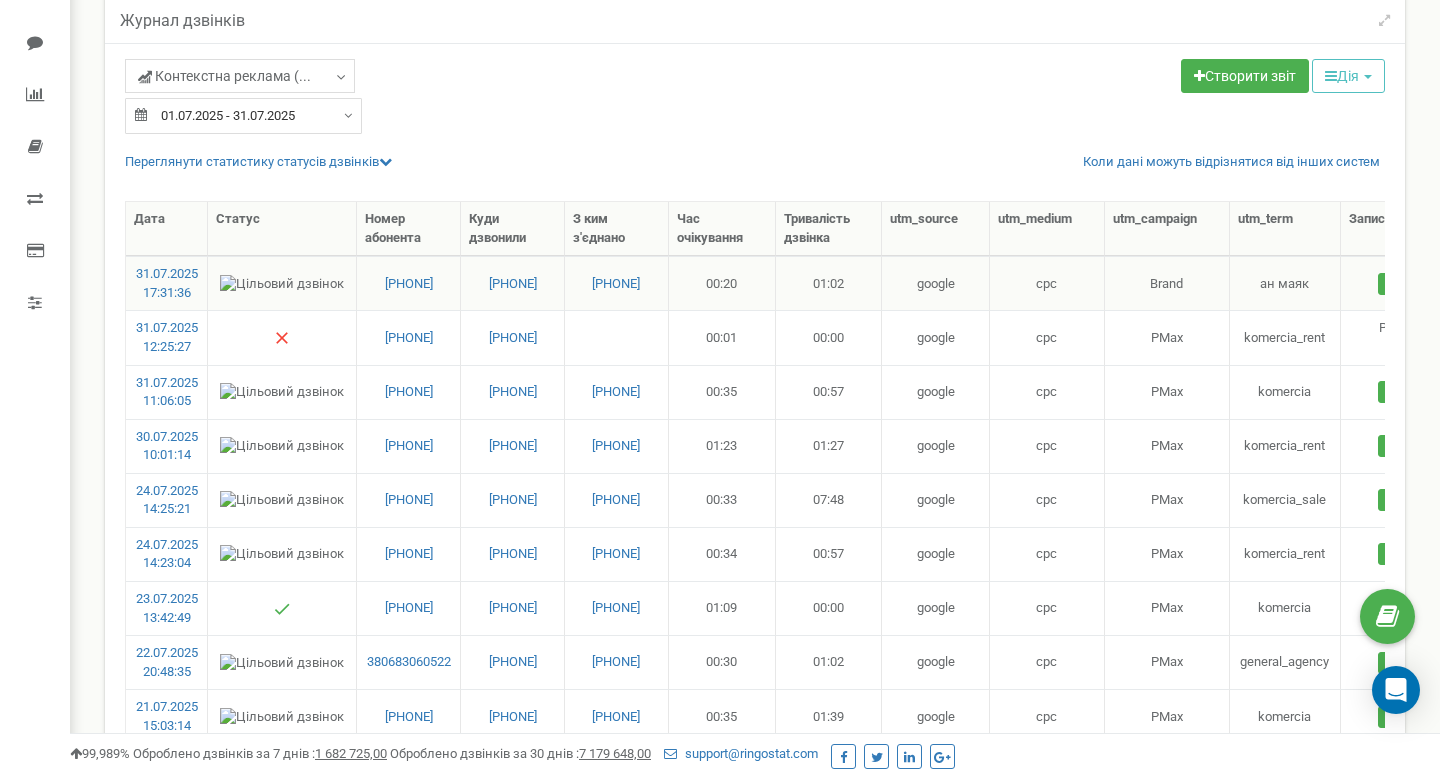 drag, startPoint x: 451, startPoint y: 298, endPoint x: 355, endPoint y: 282, distance: 97.3242 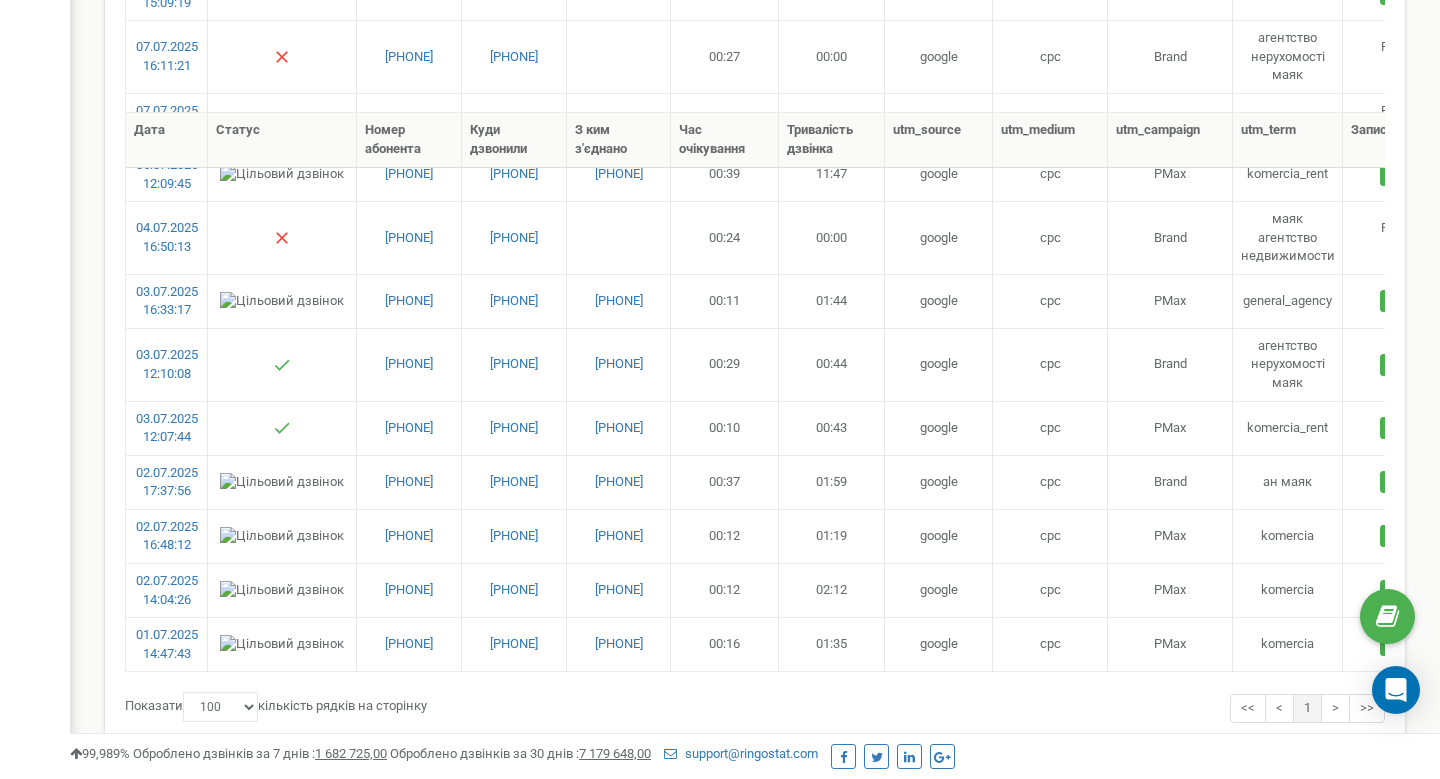 scroll, scrollTop: 1744, scrollLeft: 0, axis: vertical 